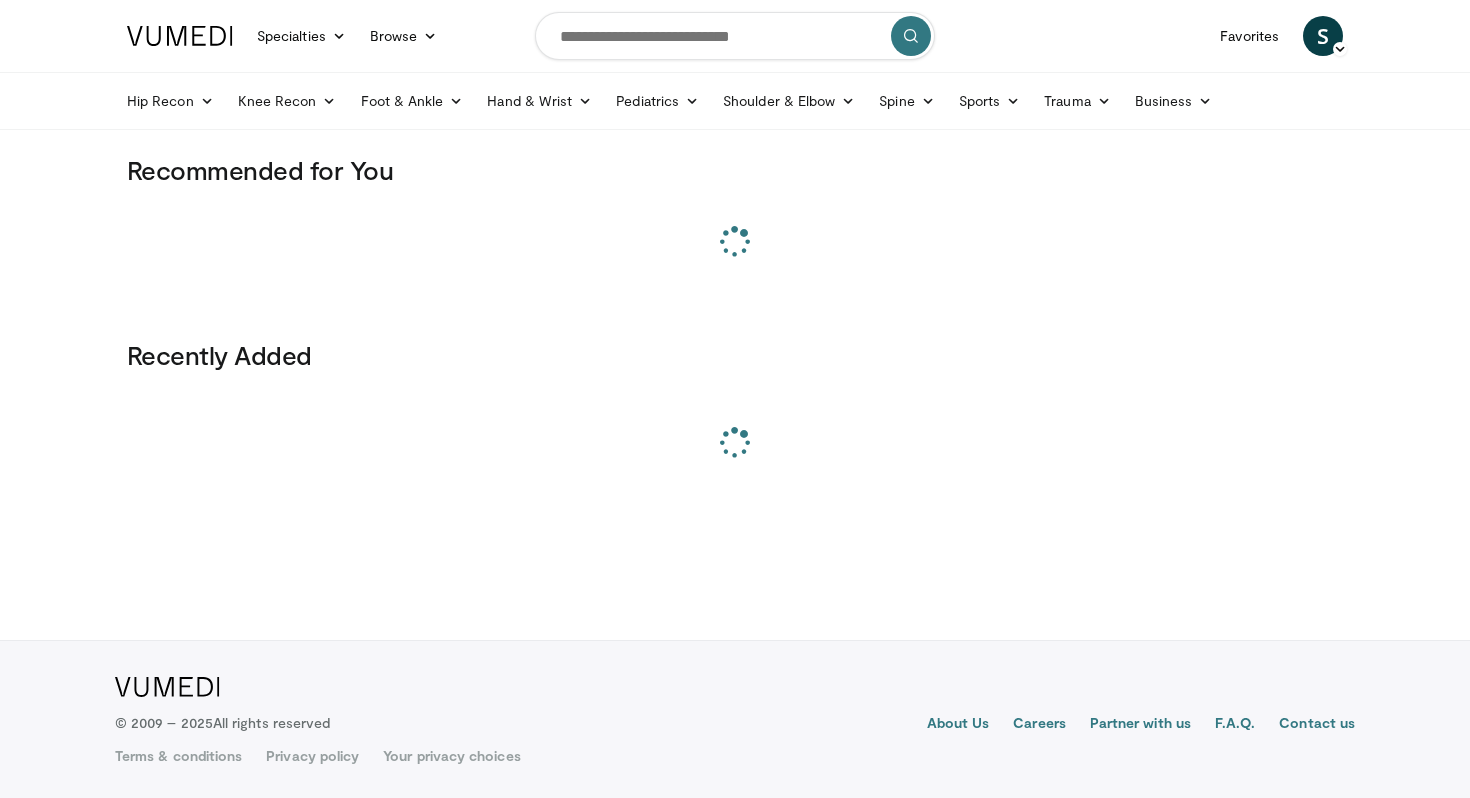 scroll, scrollTop: 0, scrollLeft: 0, axis: both 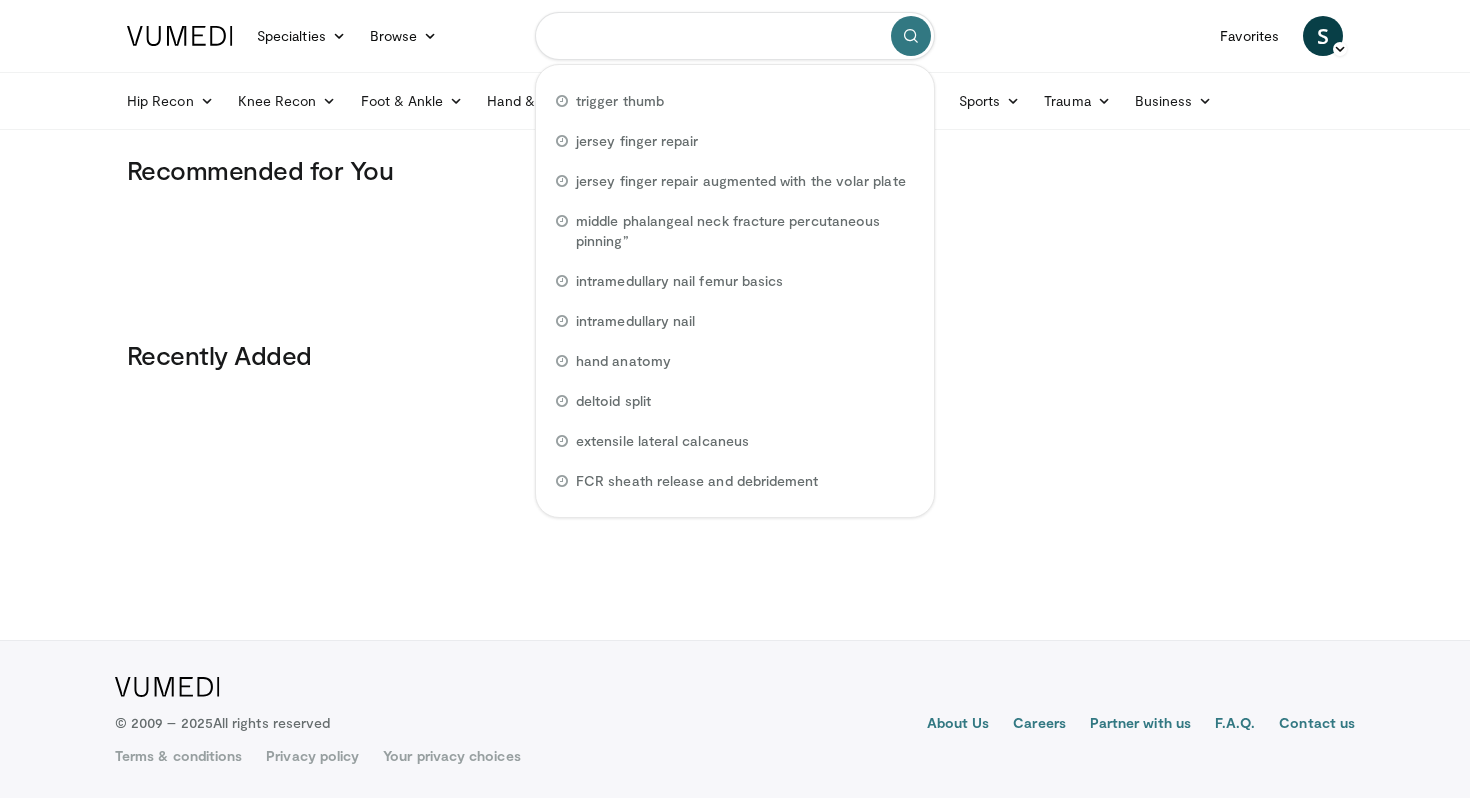 click at bounding box center (735, 36) 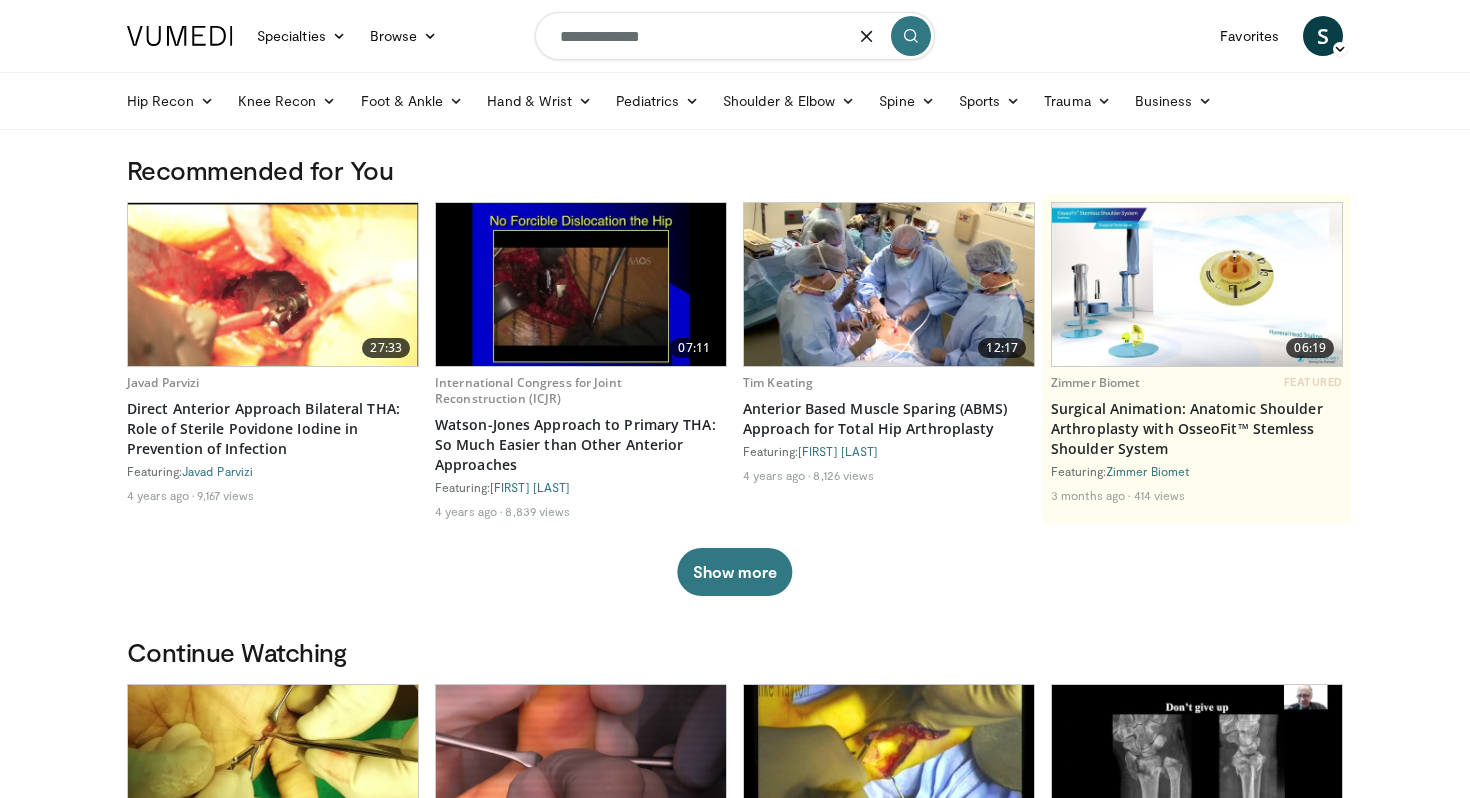 type on "**********" 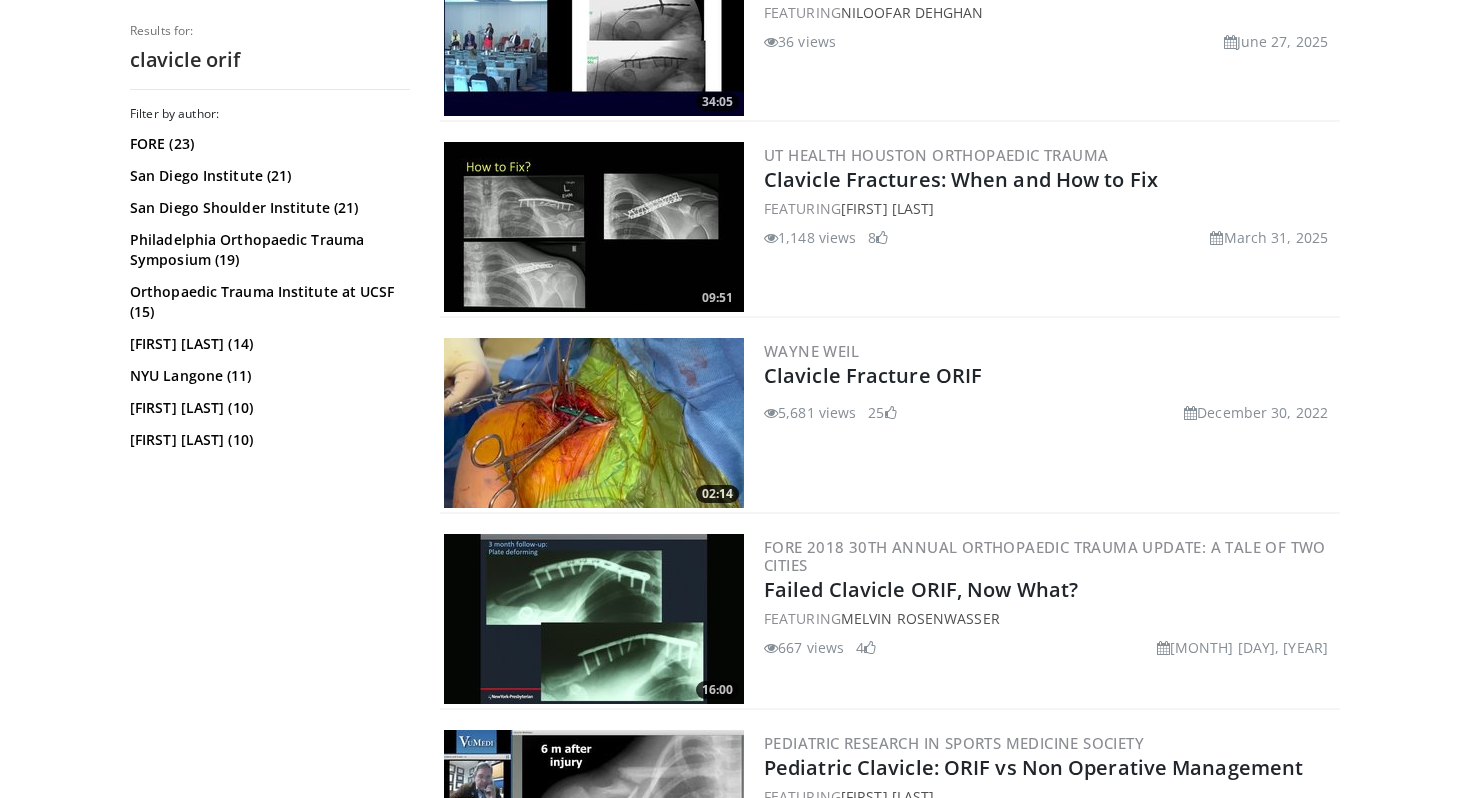 scroll, scrollTop: 886, scrollLeft: 0, axis: vertical 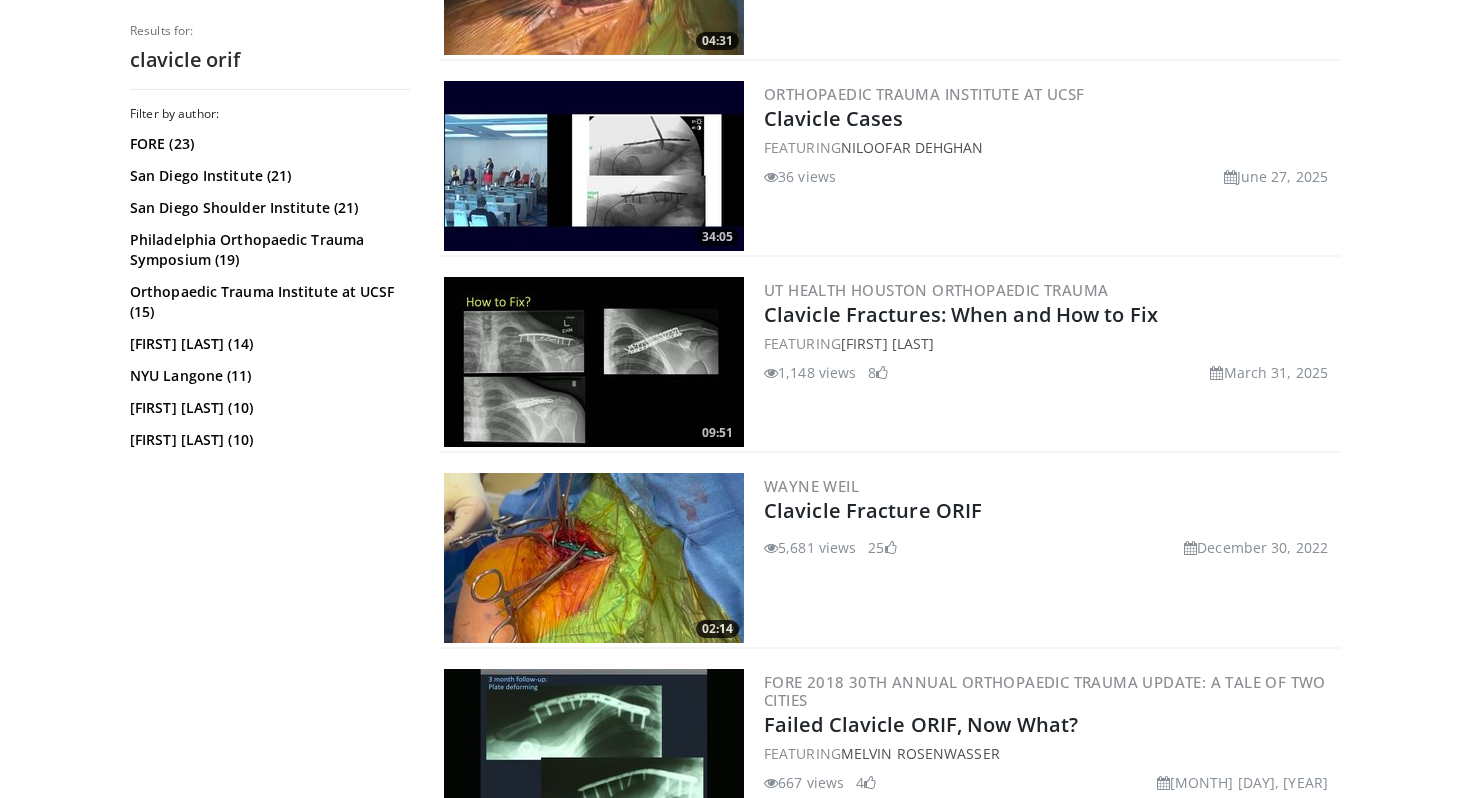 click at bounding box center [594, 362] 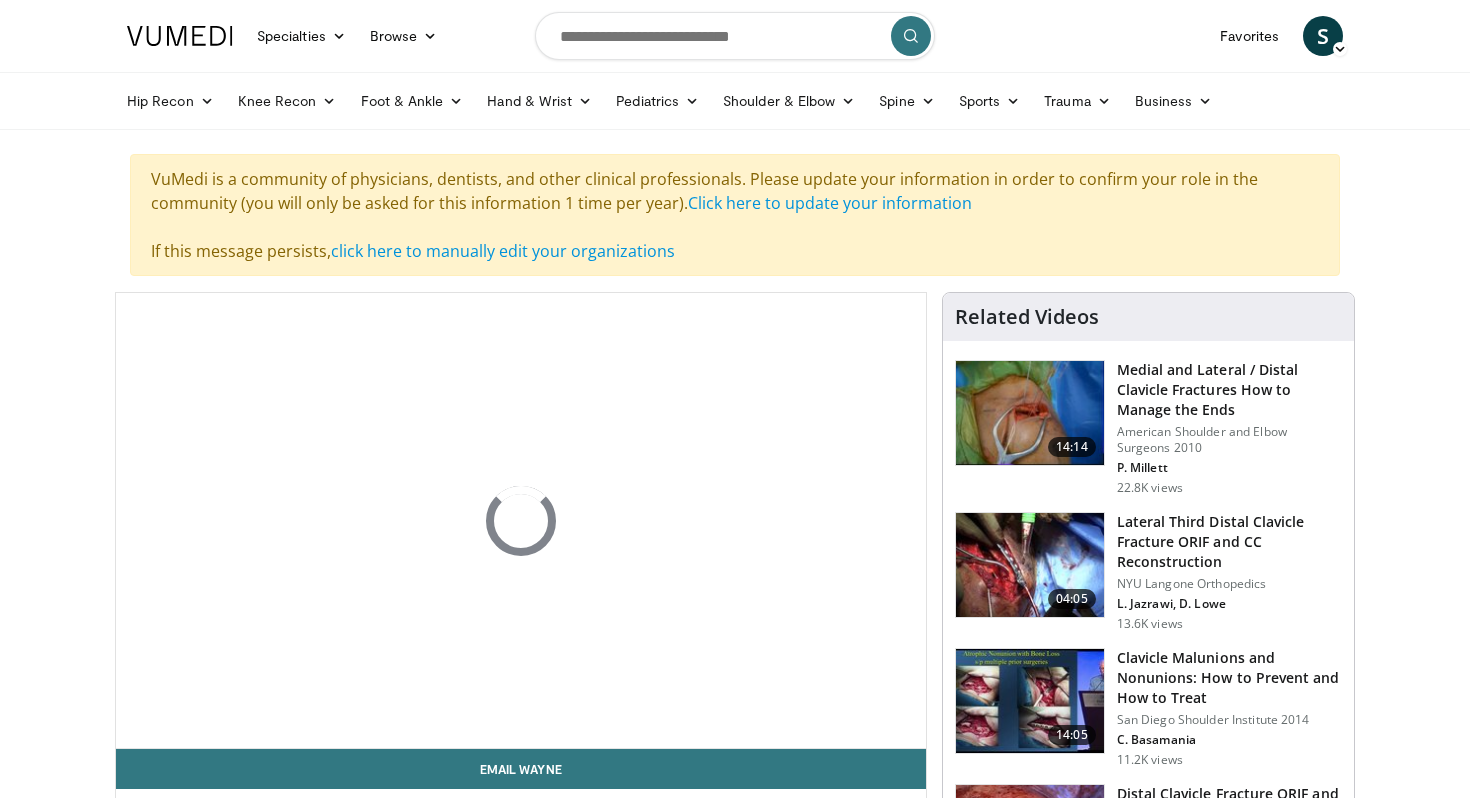 scroll, scrollTop: 0, scrollLeft: 0, axis: both 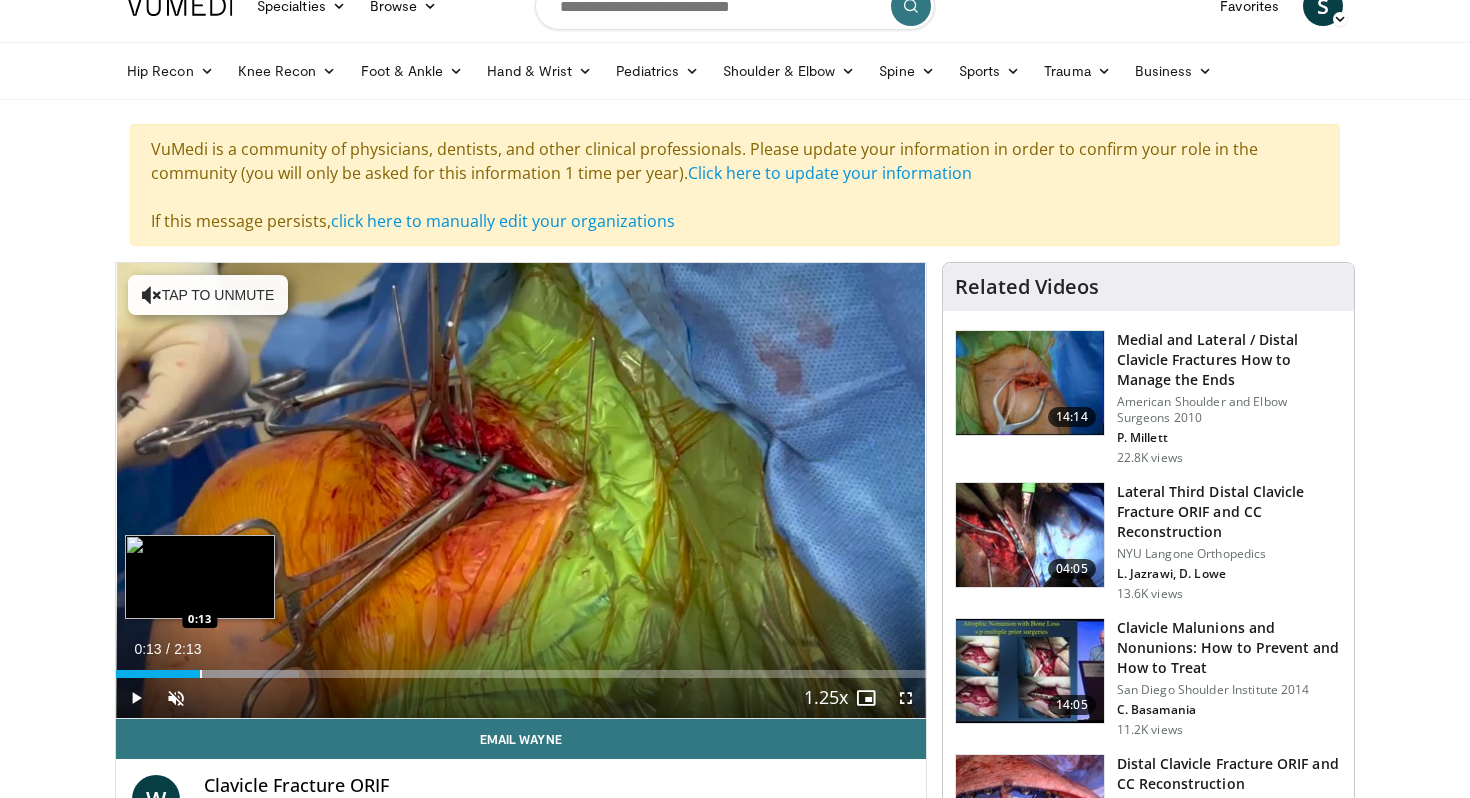 click at bounding box center [201, 674] 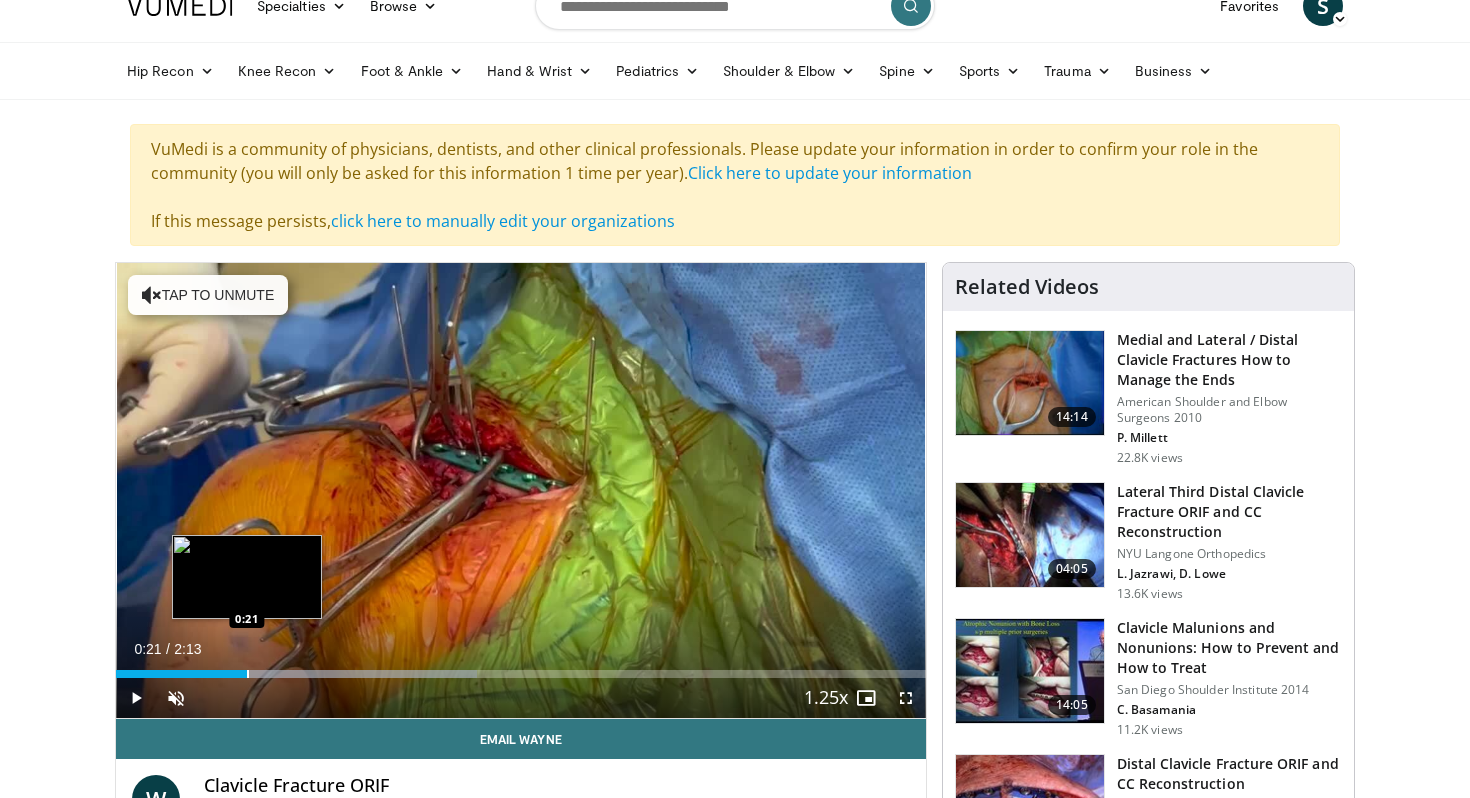click at bounding box center (248, 674) 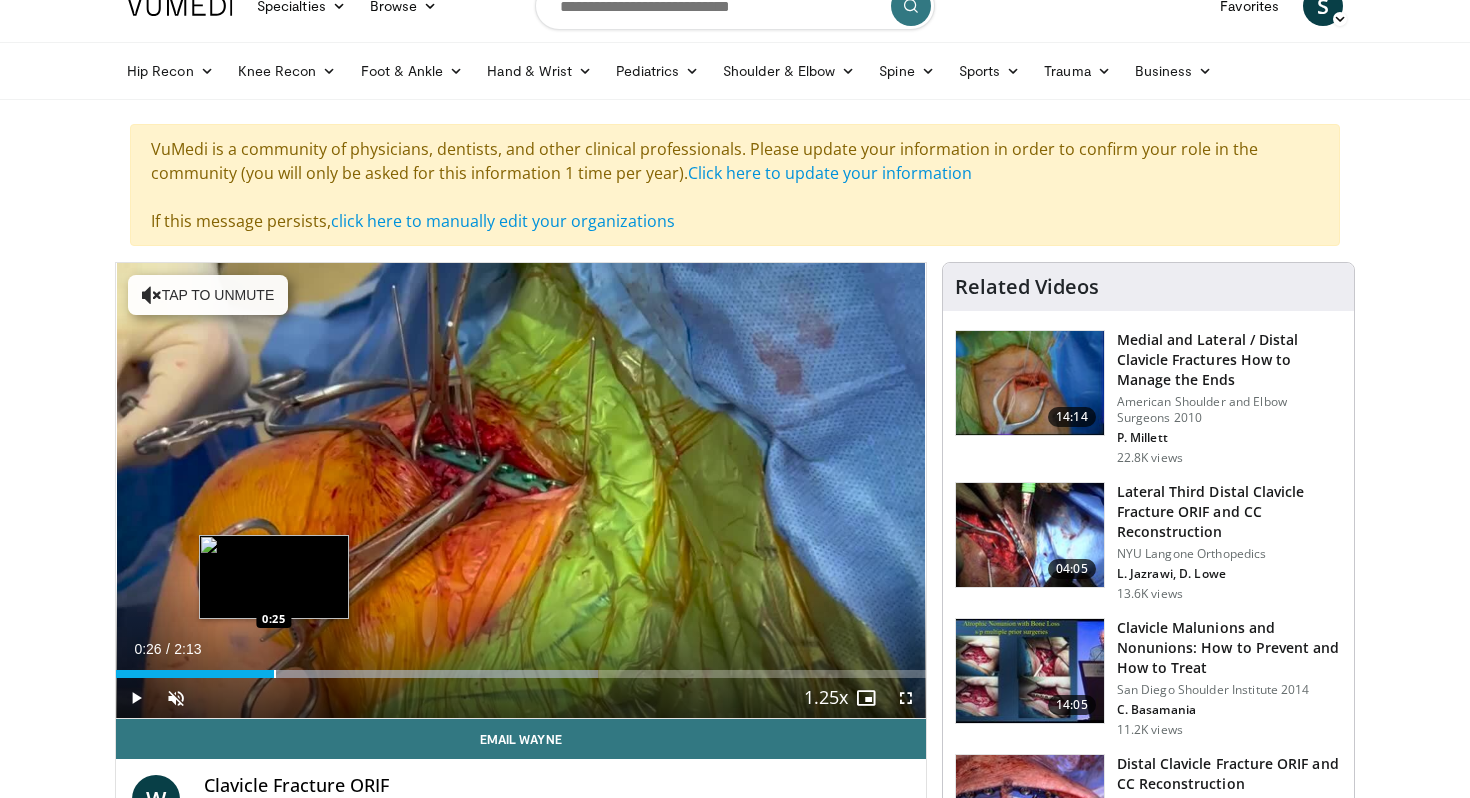 click at bounding box center (275, 674) 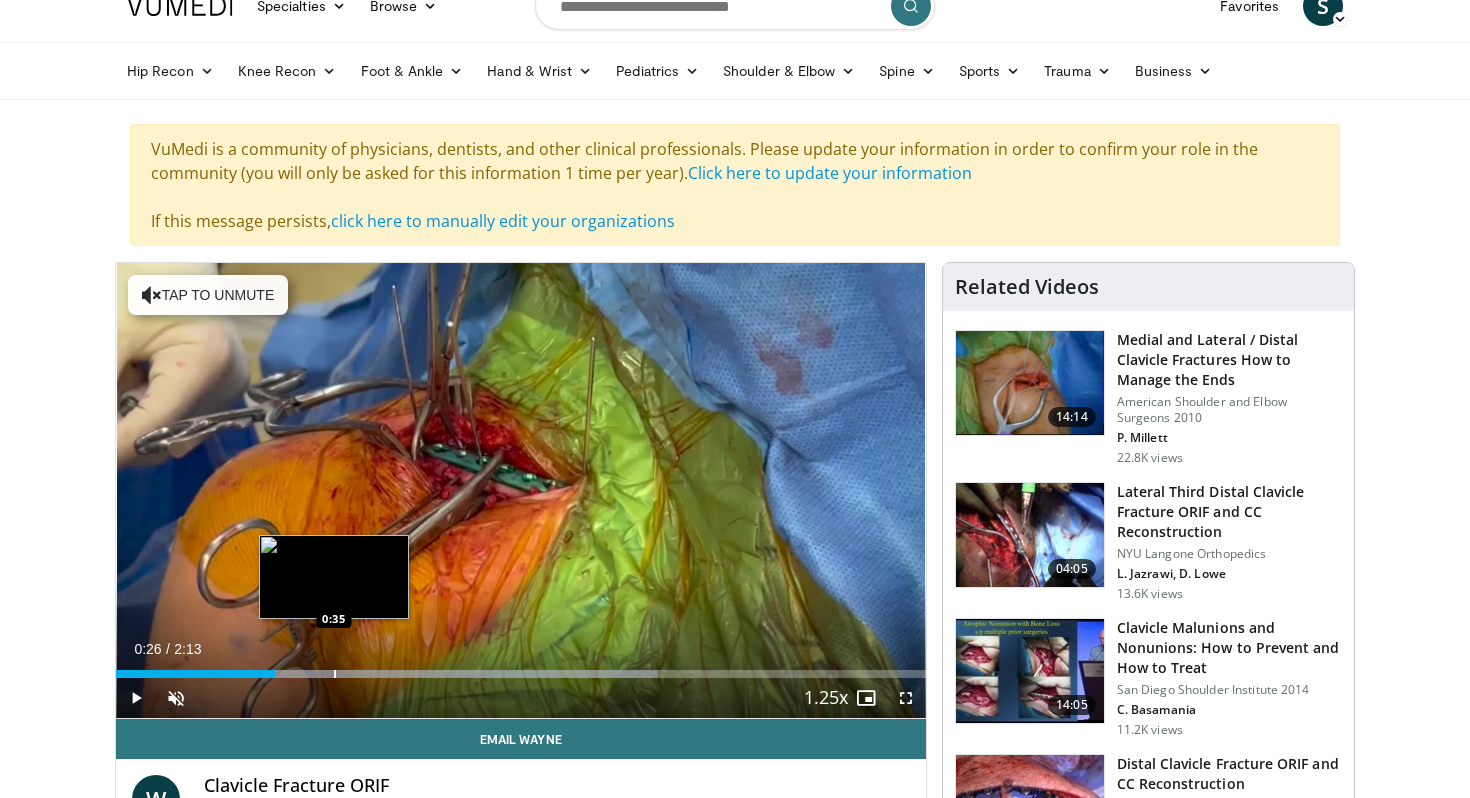 click at bounding box center (335, 674) 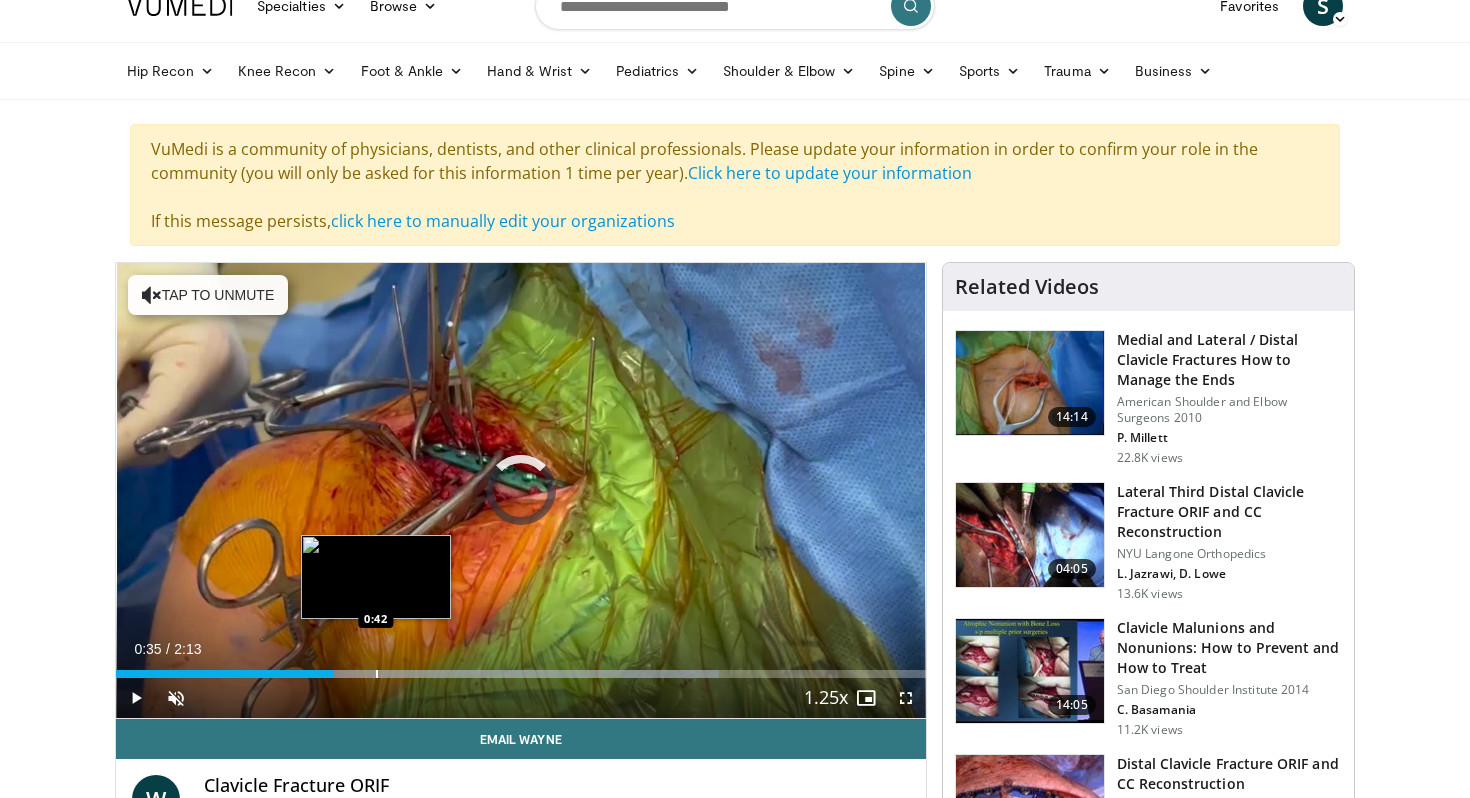 click at bounding box center (377, 674) 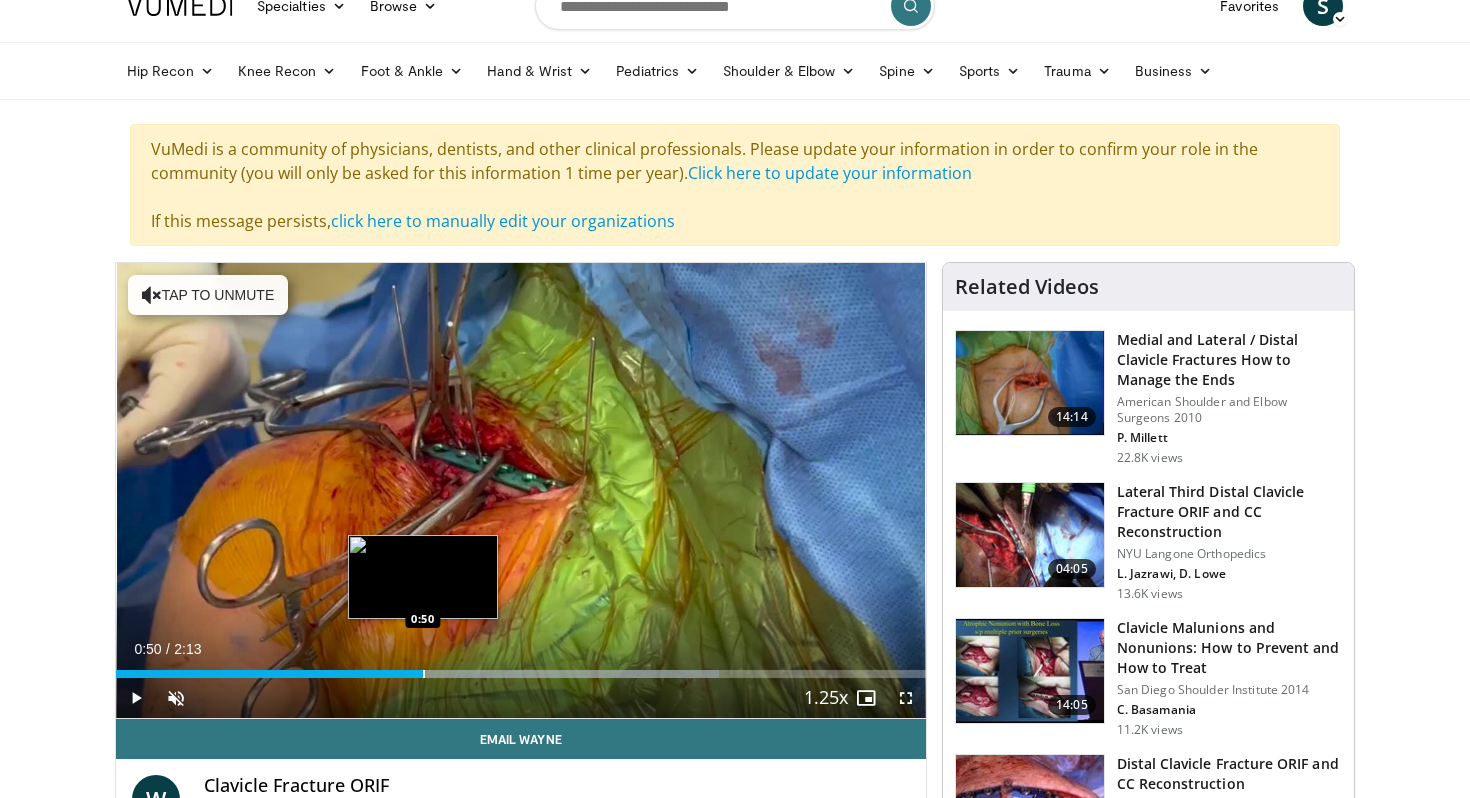 click at bounding box center (424, 674) 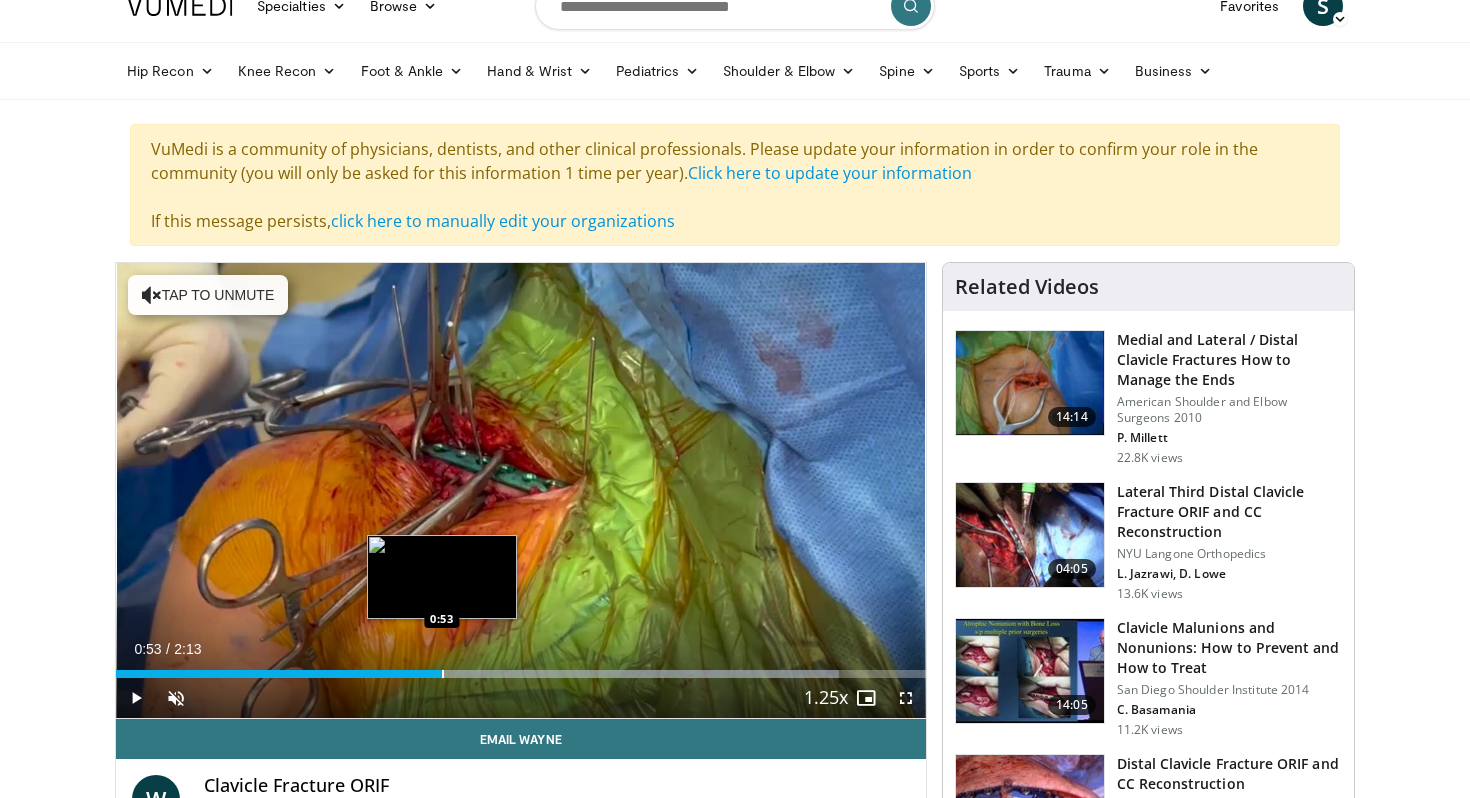 click at bounding box center [443, 674] 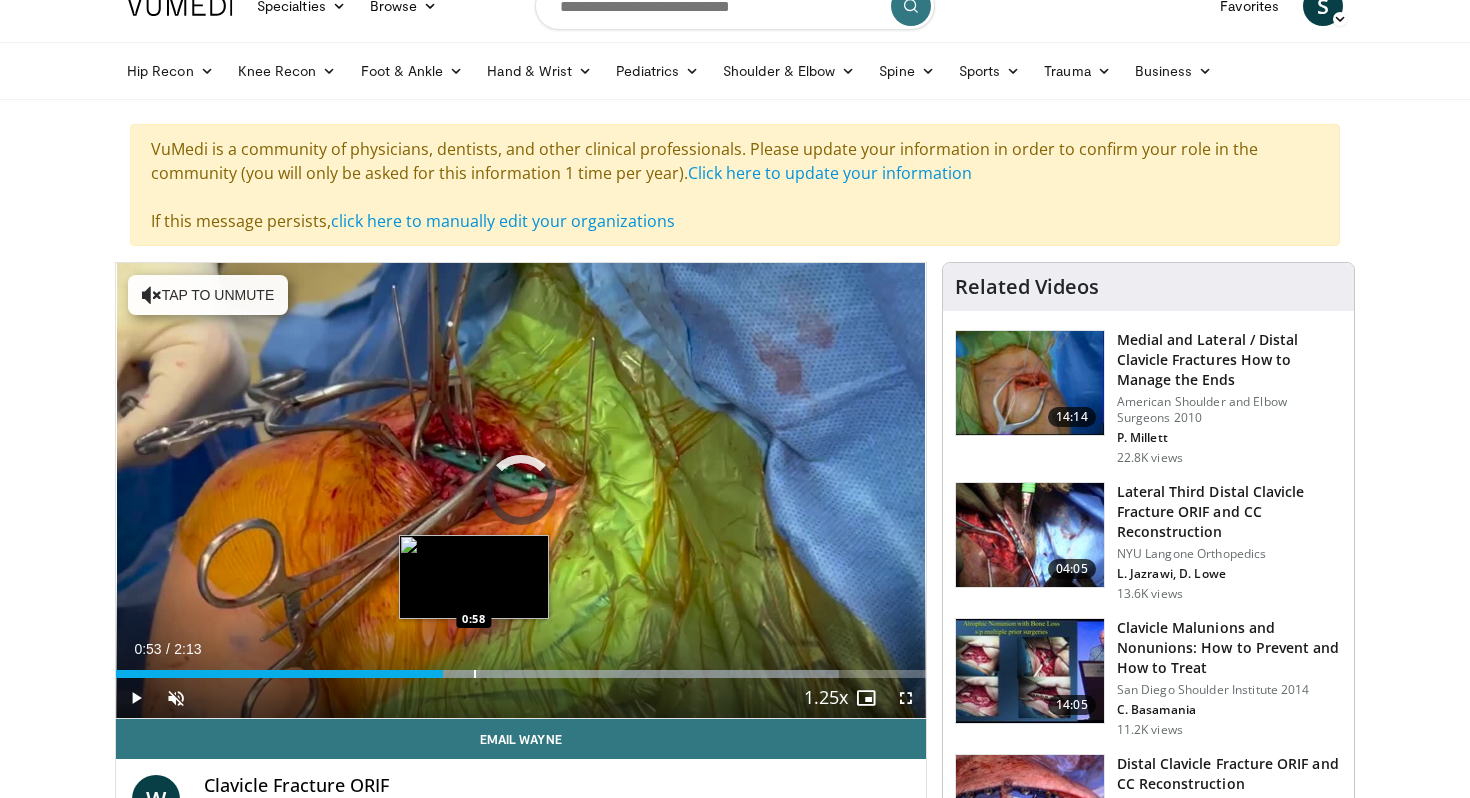 click at bounding box center (475, 674) 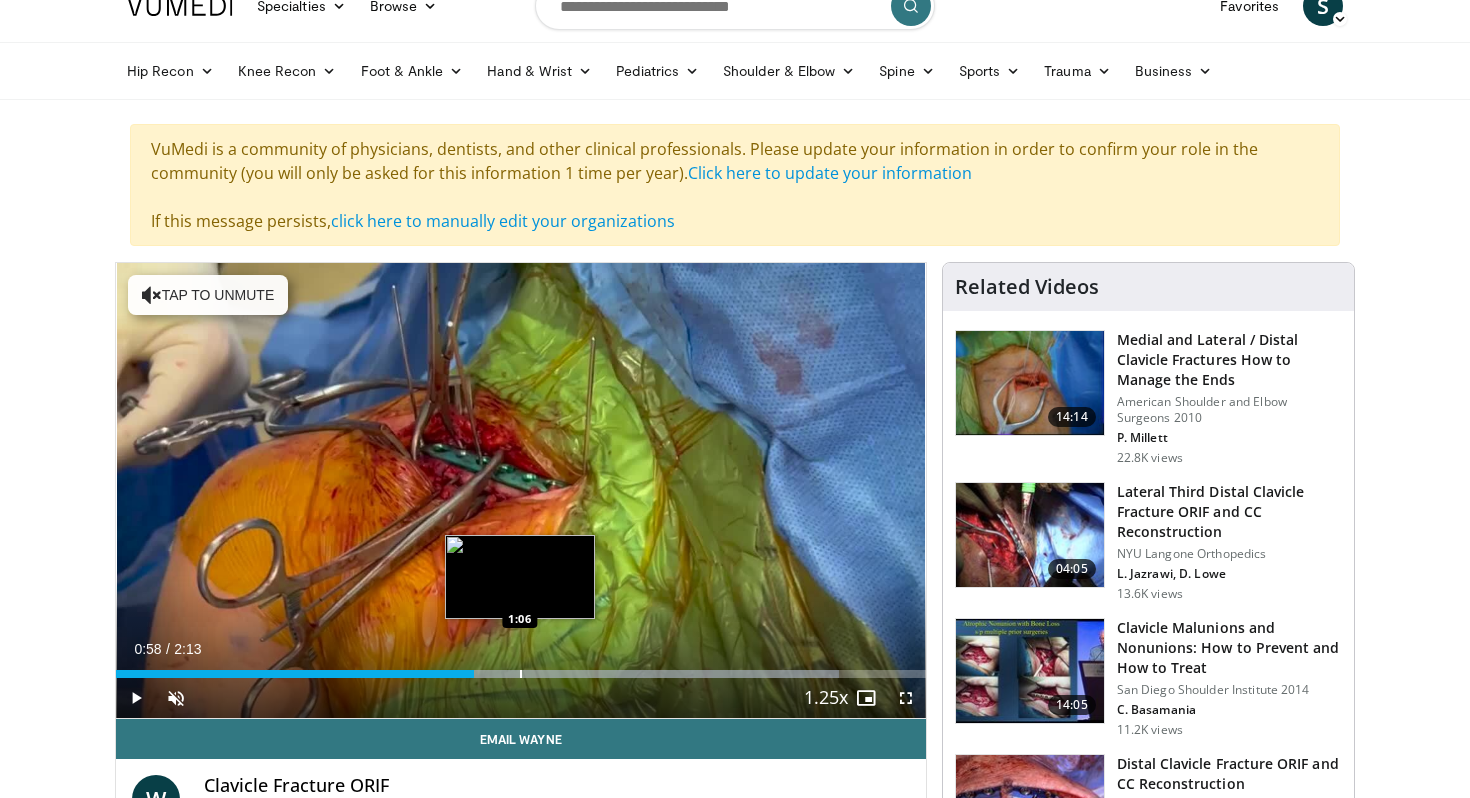 click at bounding box center [521, 674] 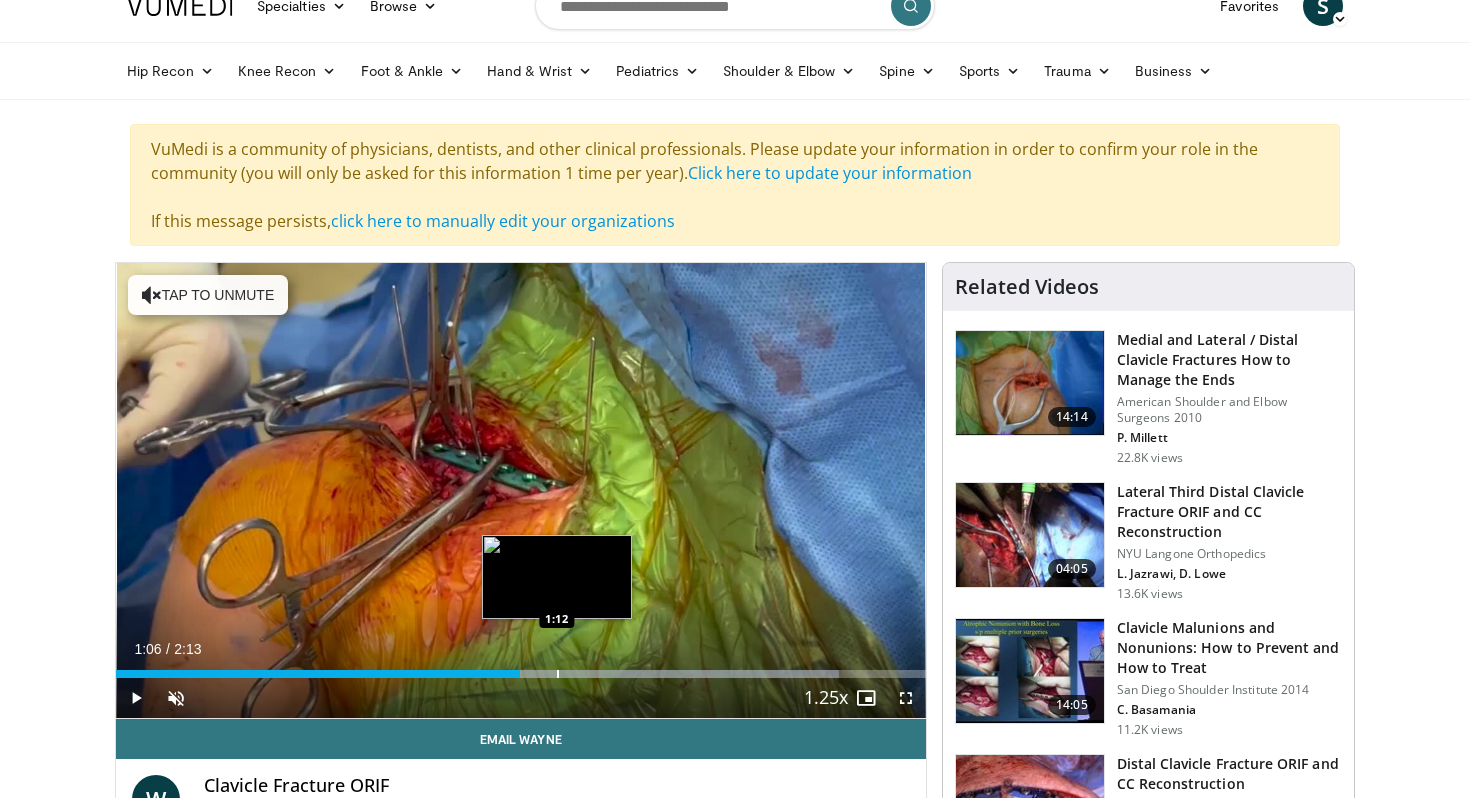 click at bounding box center [558, 674] 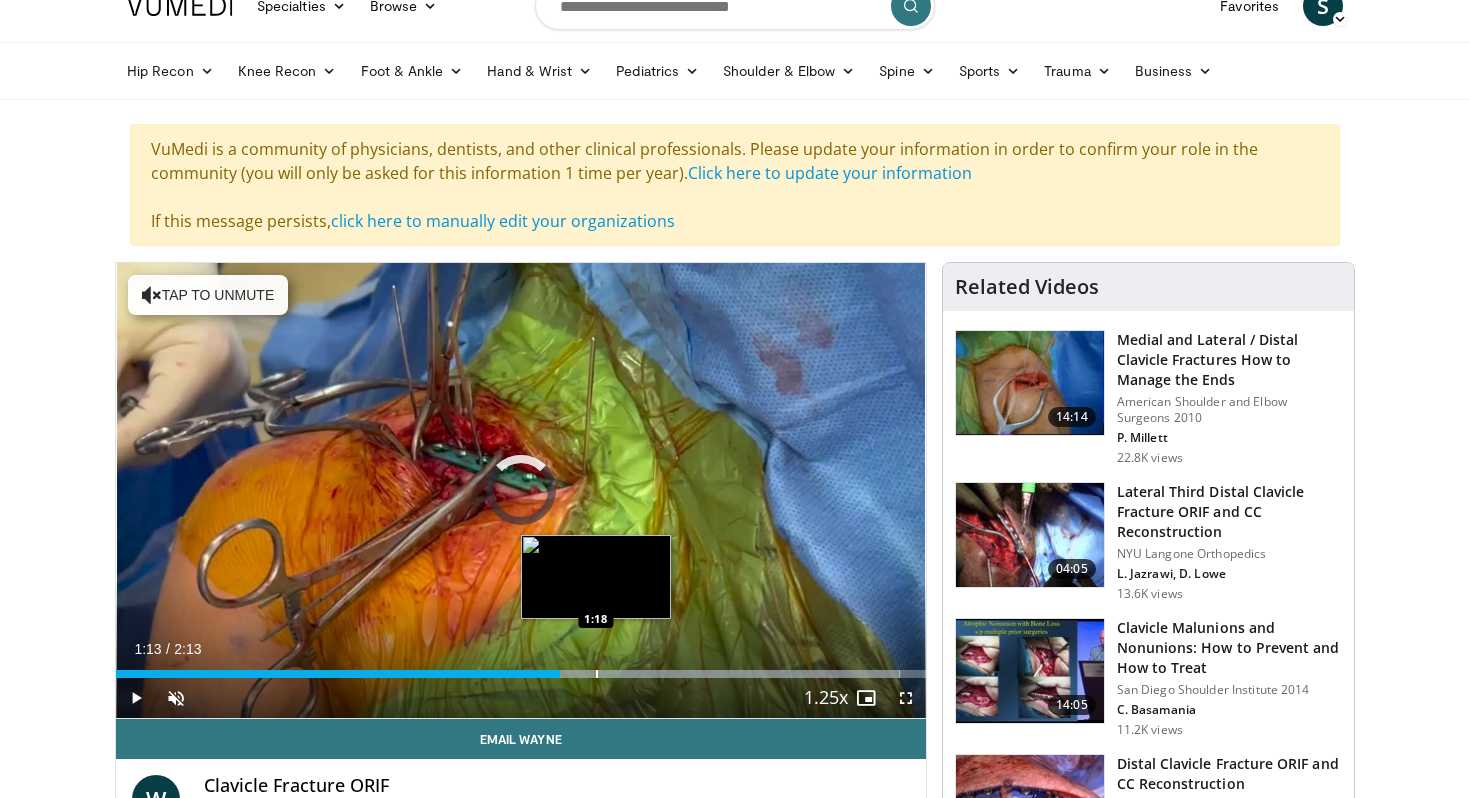 click at bounding box center [597, 674] 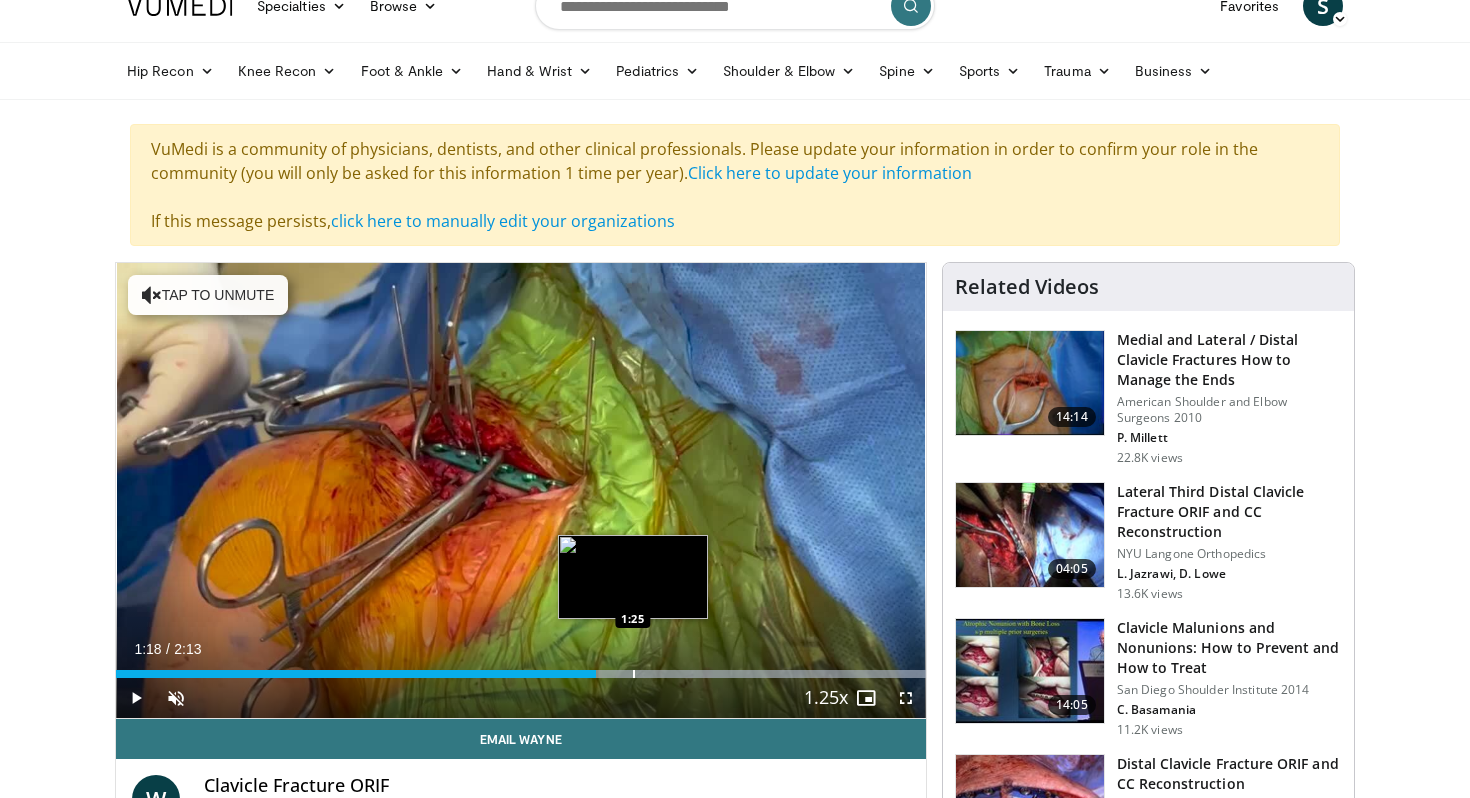click at bounding box center (634, 674) 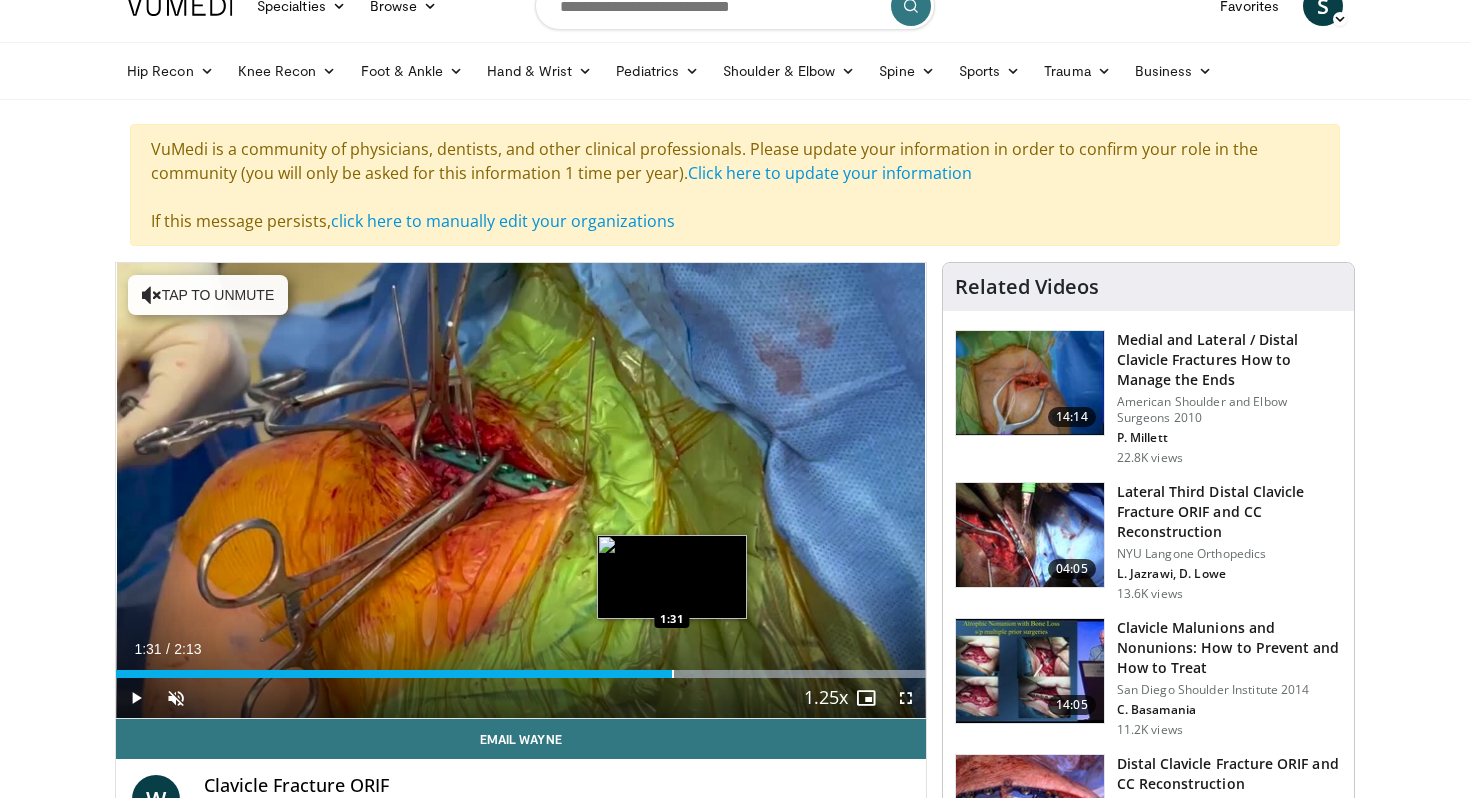 click on "Loaded :  100.00% 1:31 1:31" at bounding box center (521, 668) 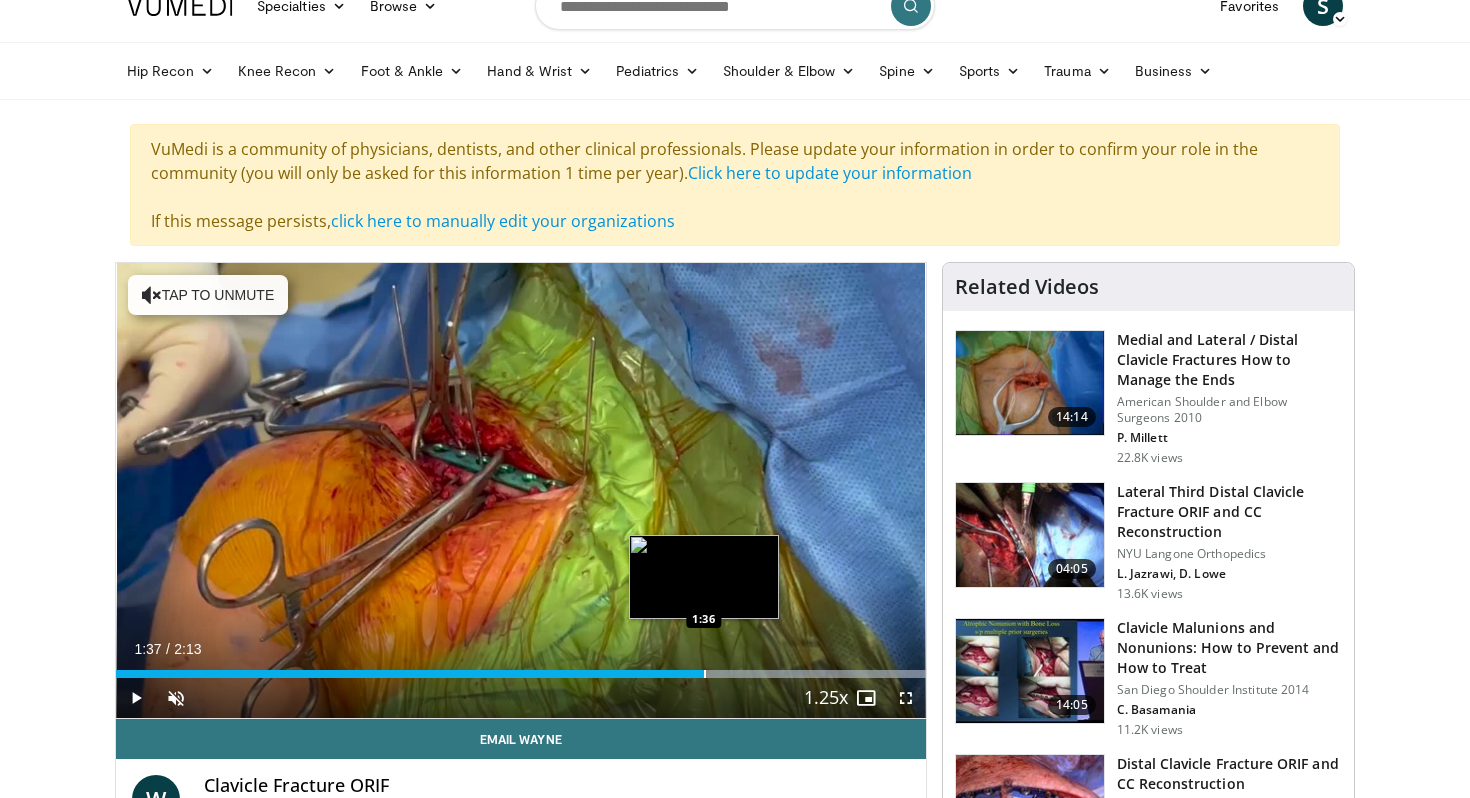 click on "Loaded :  100.00% 1:37 1:36" at bounding box center [521, 668] 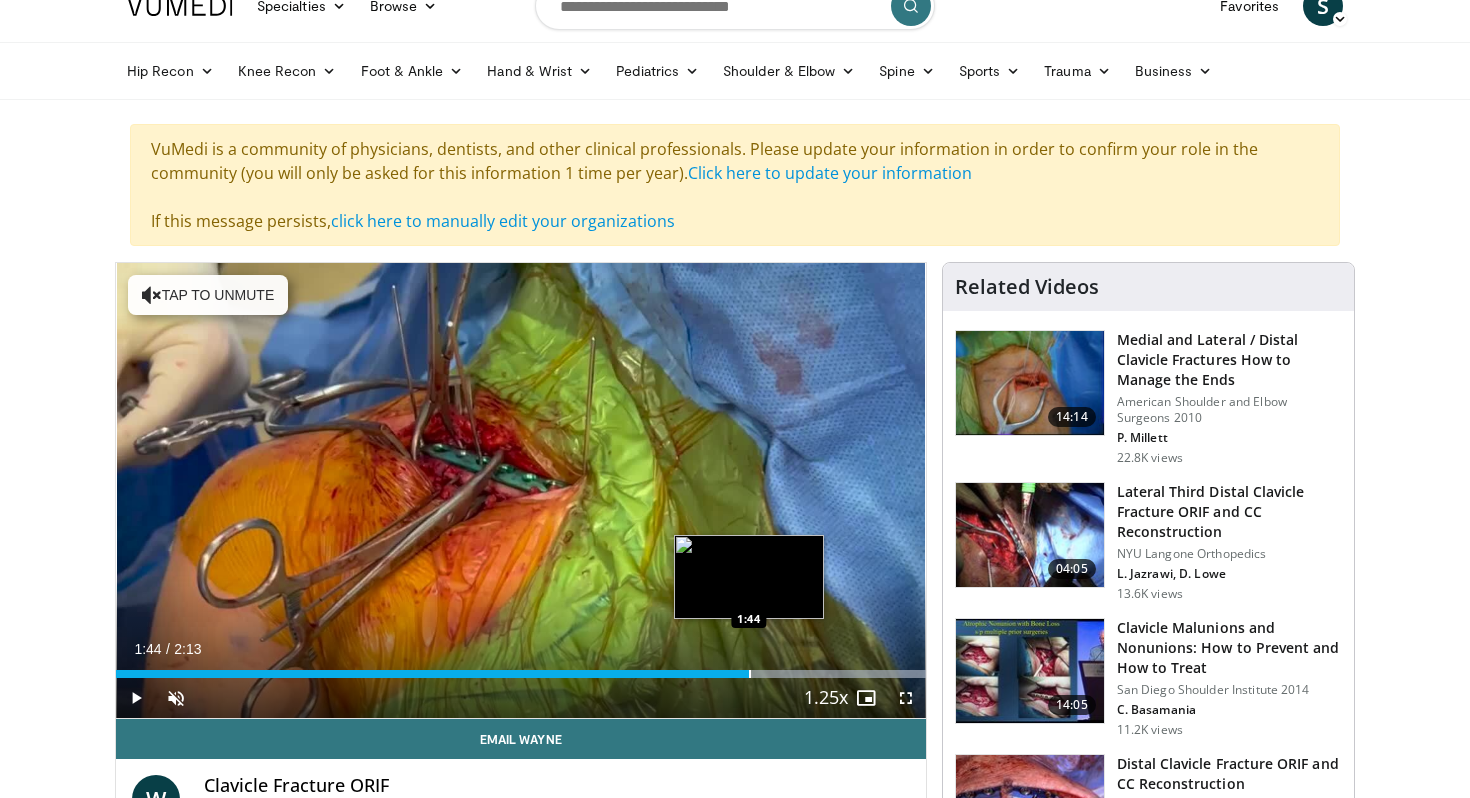 click on "Loaded :  100.00% 1:37 1:44" at bounding box center [521, 668] 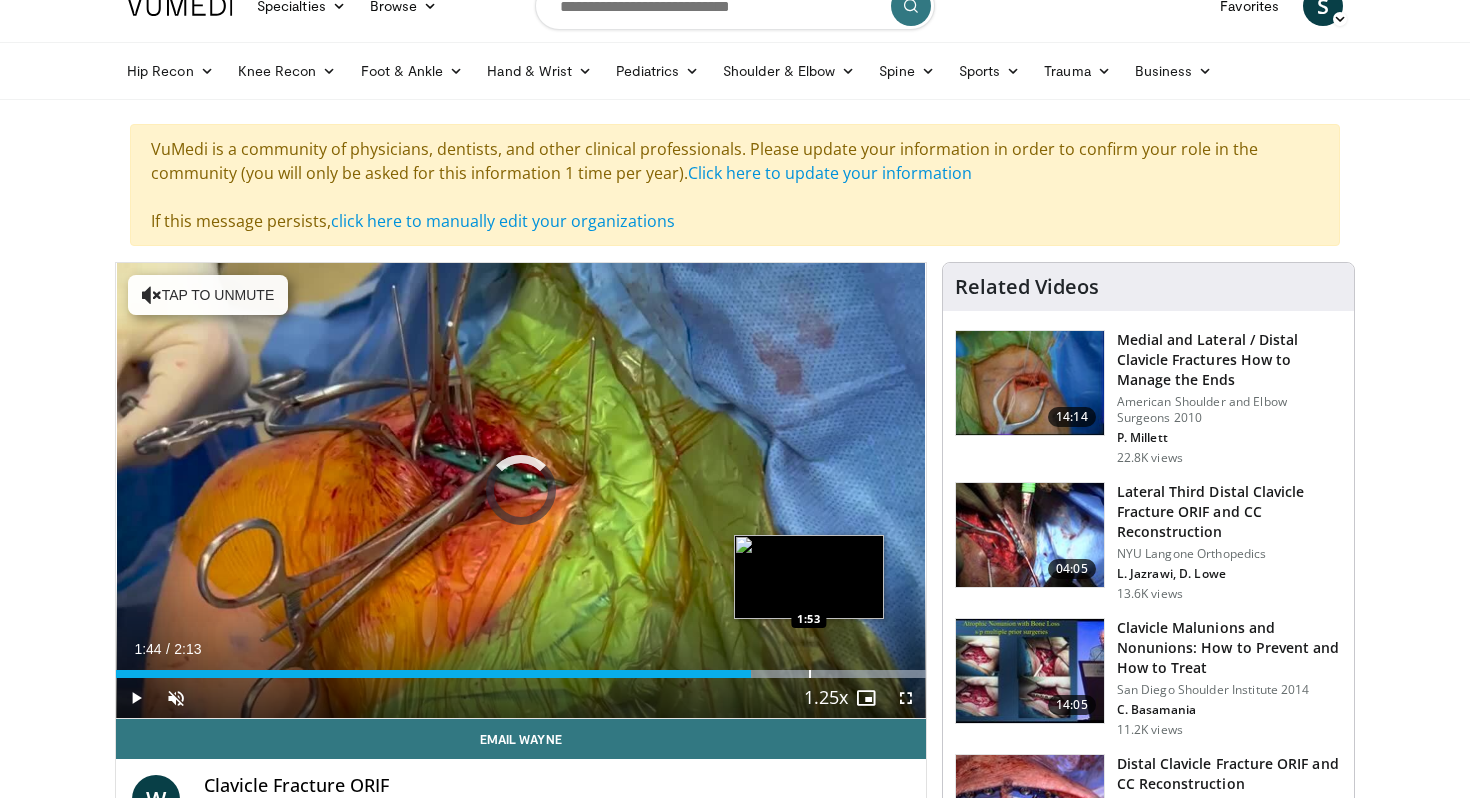 click on "Loaded :  100.00% 1:44 1:53" at bounding box center [521, 668] 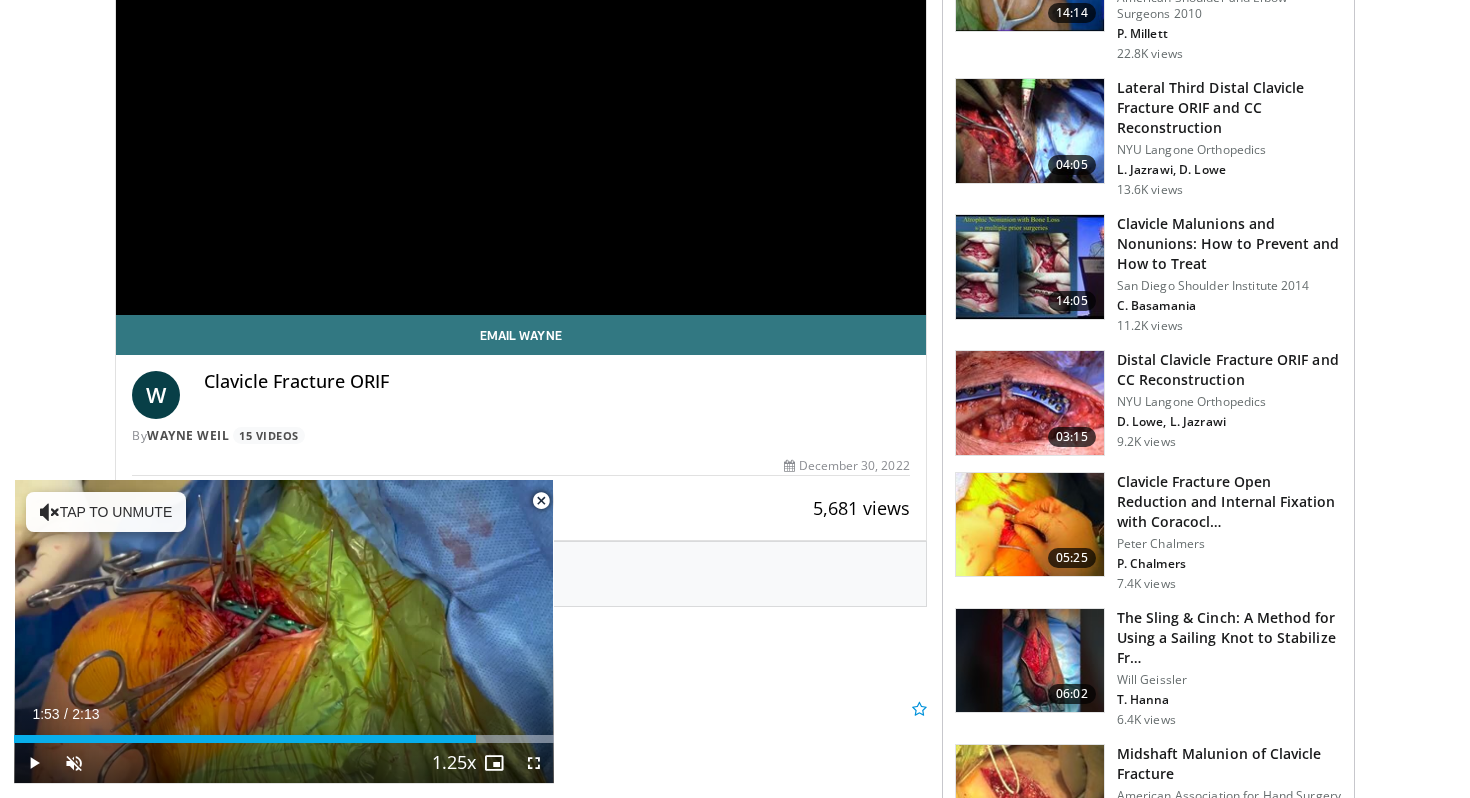 scroll, scrollTop: 452, scrollLeft: 0, axis: vertical 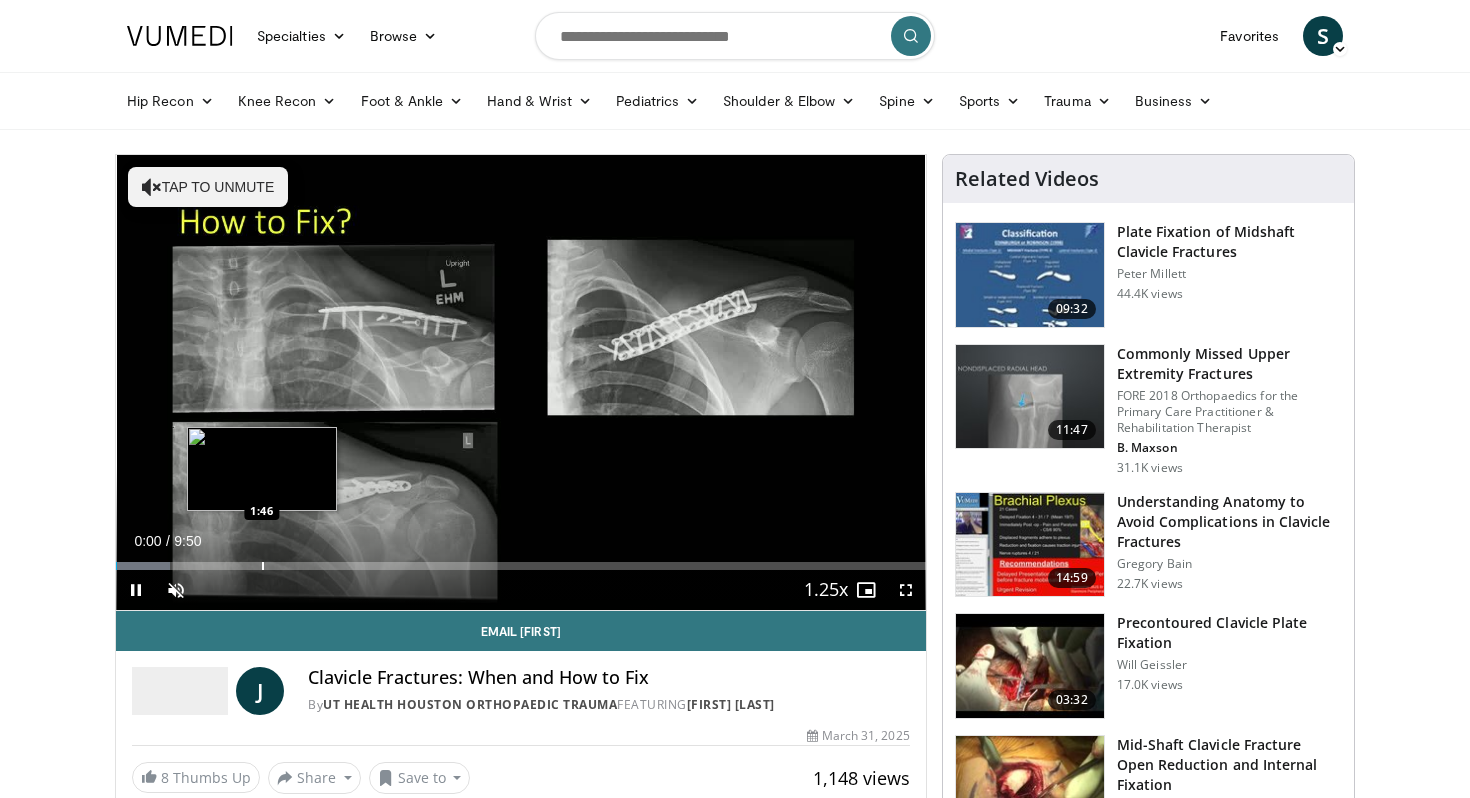 click at bounding box center (263, 566) 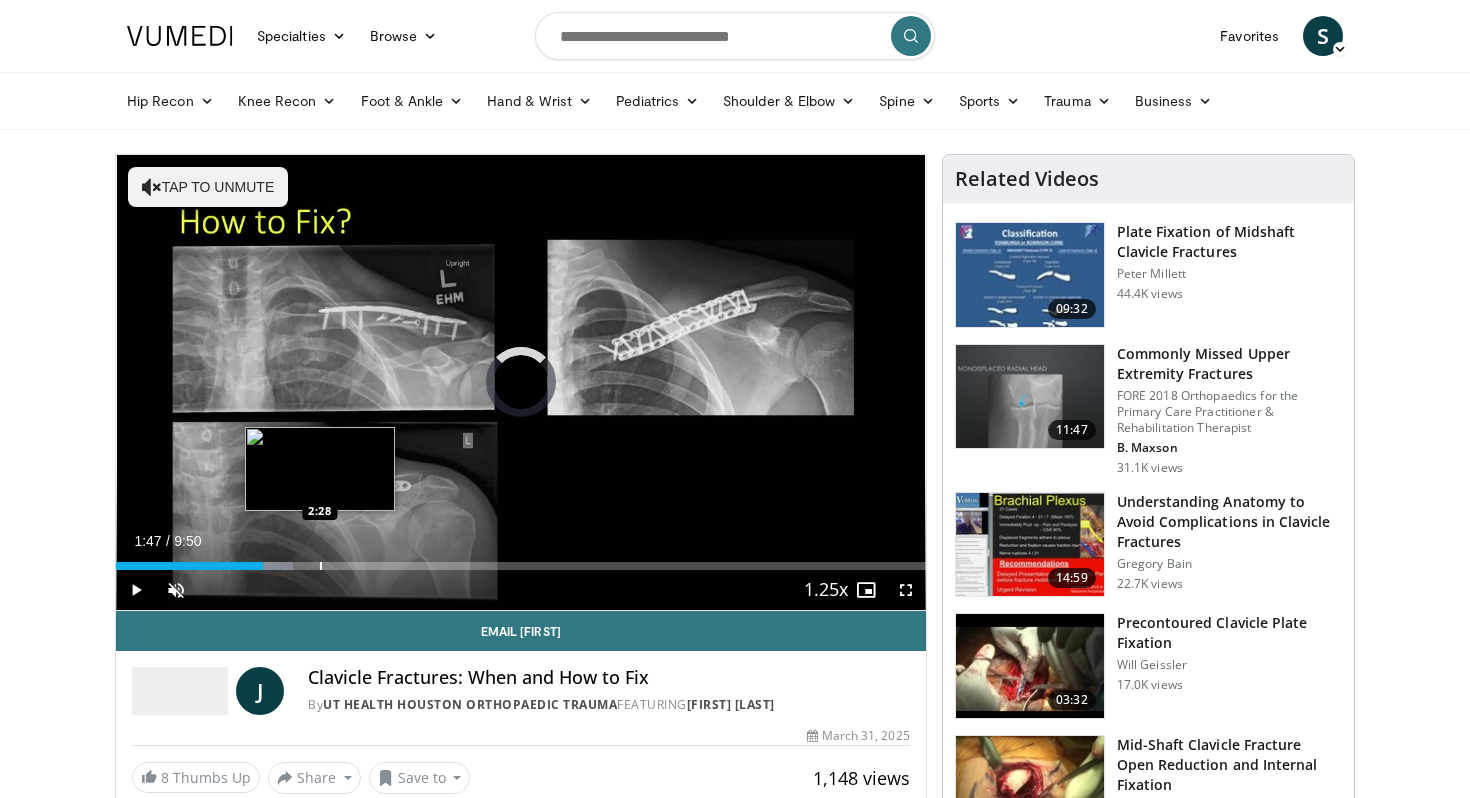 click at bounding box center [321, 566] 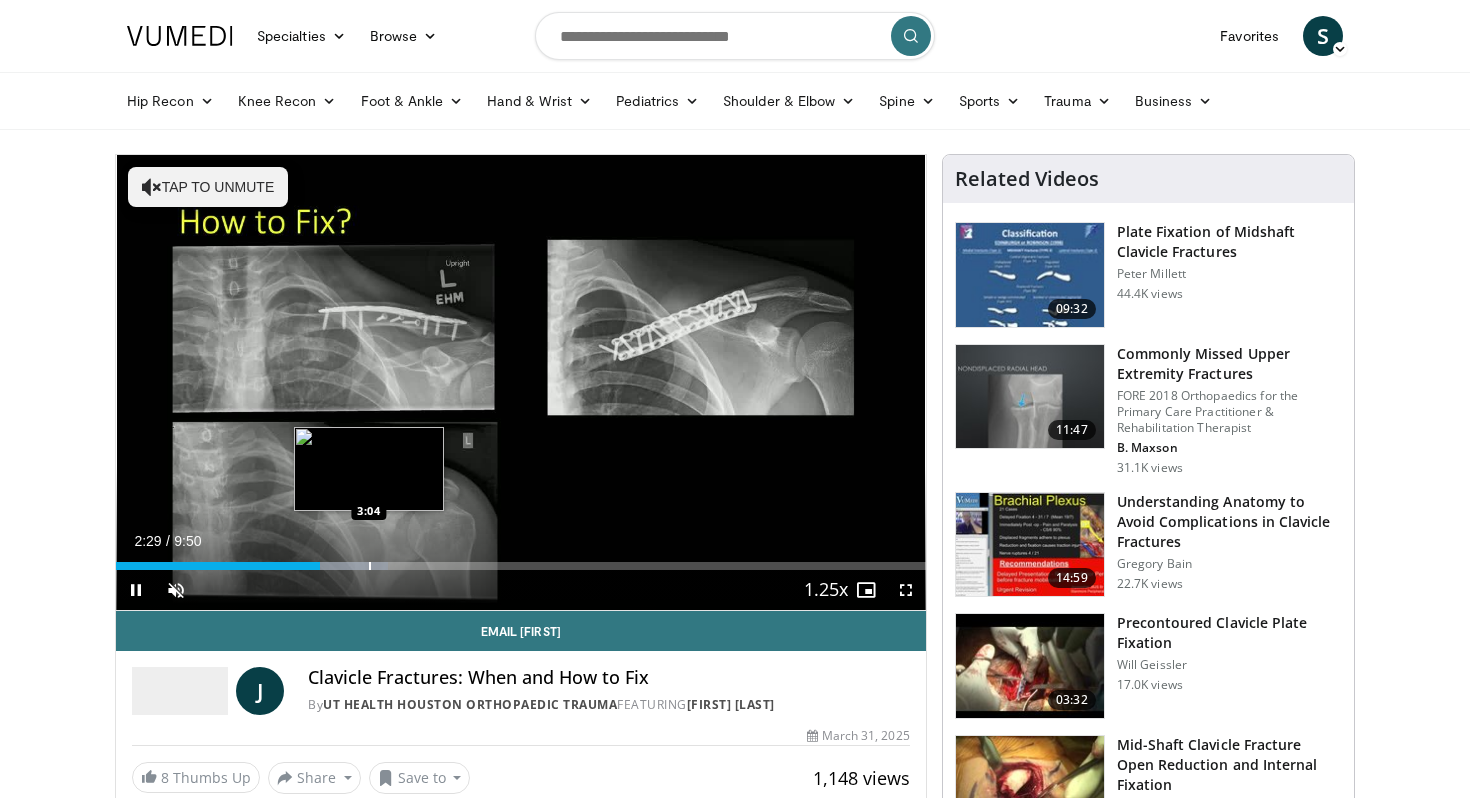 click on "Loaded :  33.56% 2:29 3:04" at bounding box center [521, 560] 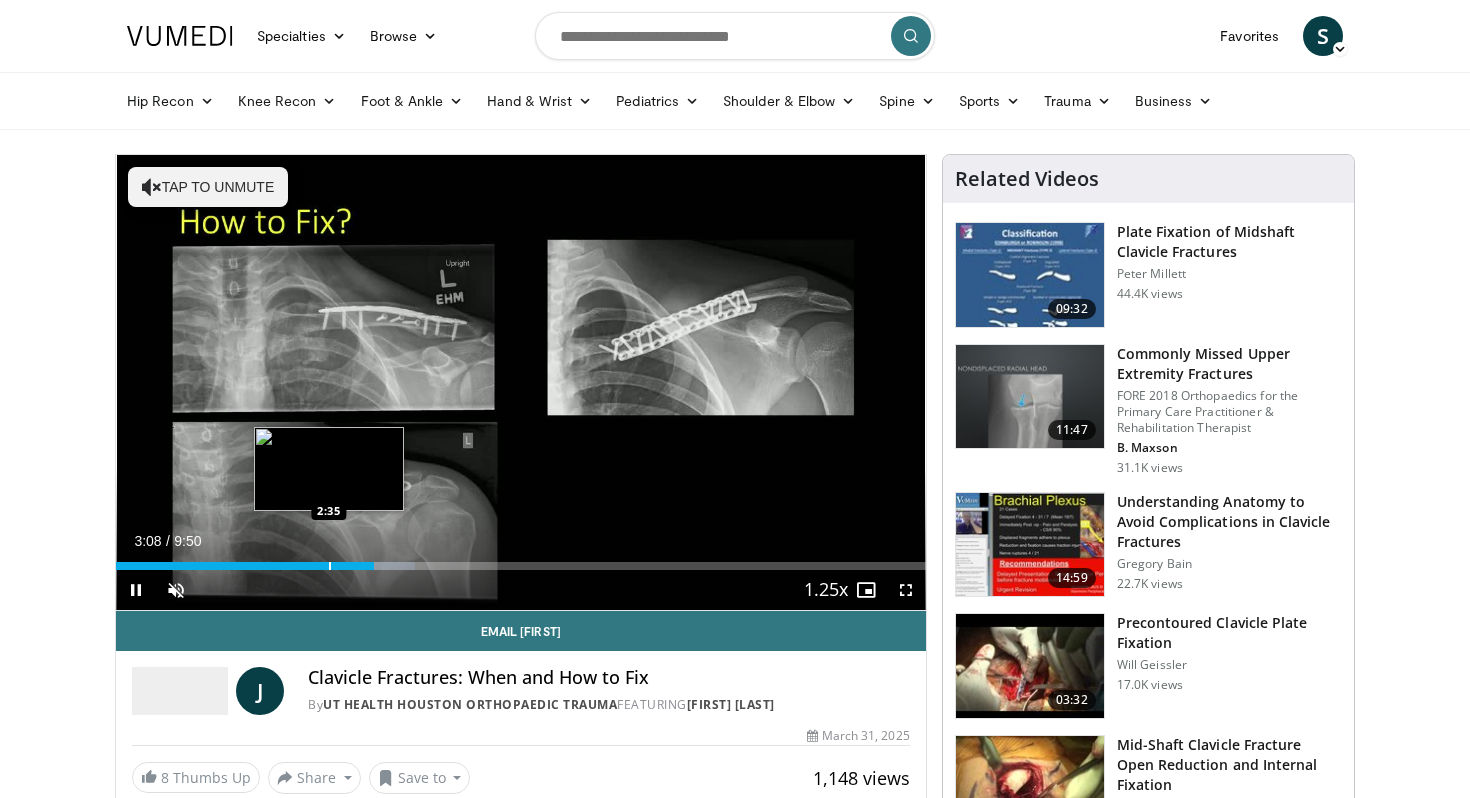 click on "Loaded :  36.92% 3:08 2:35" at bounding box center (521, 560) 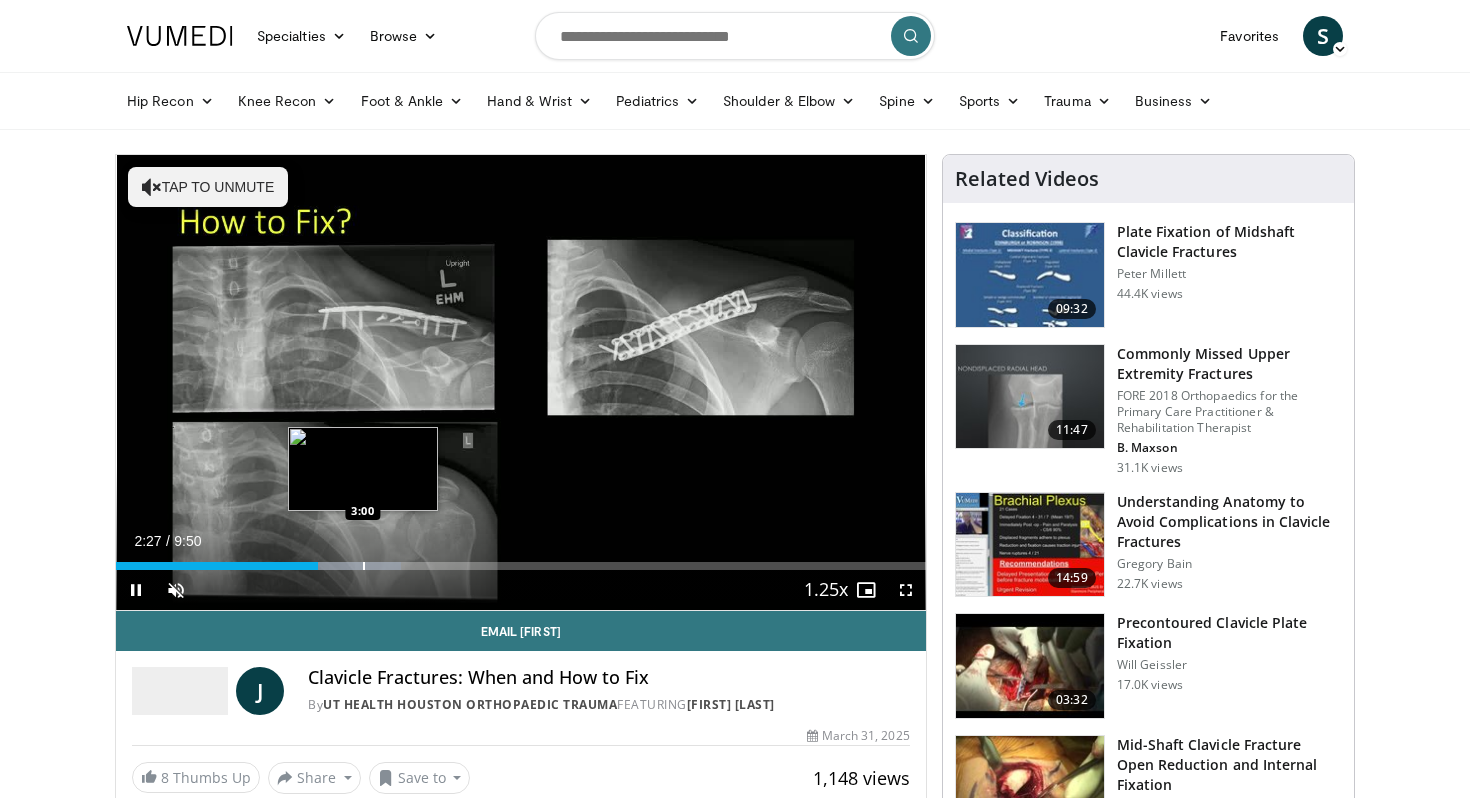 click on "Loaded :  35.24% 2:27 3:00" at bounding box center (521, 566) 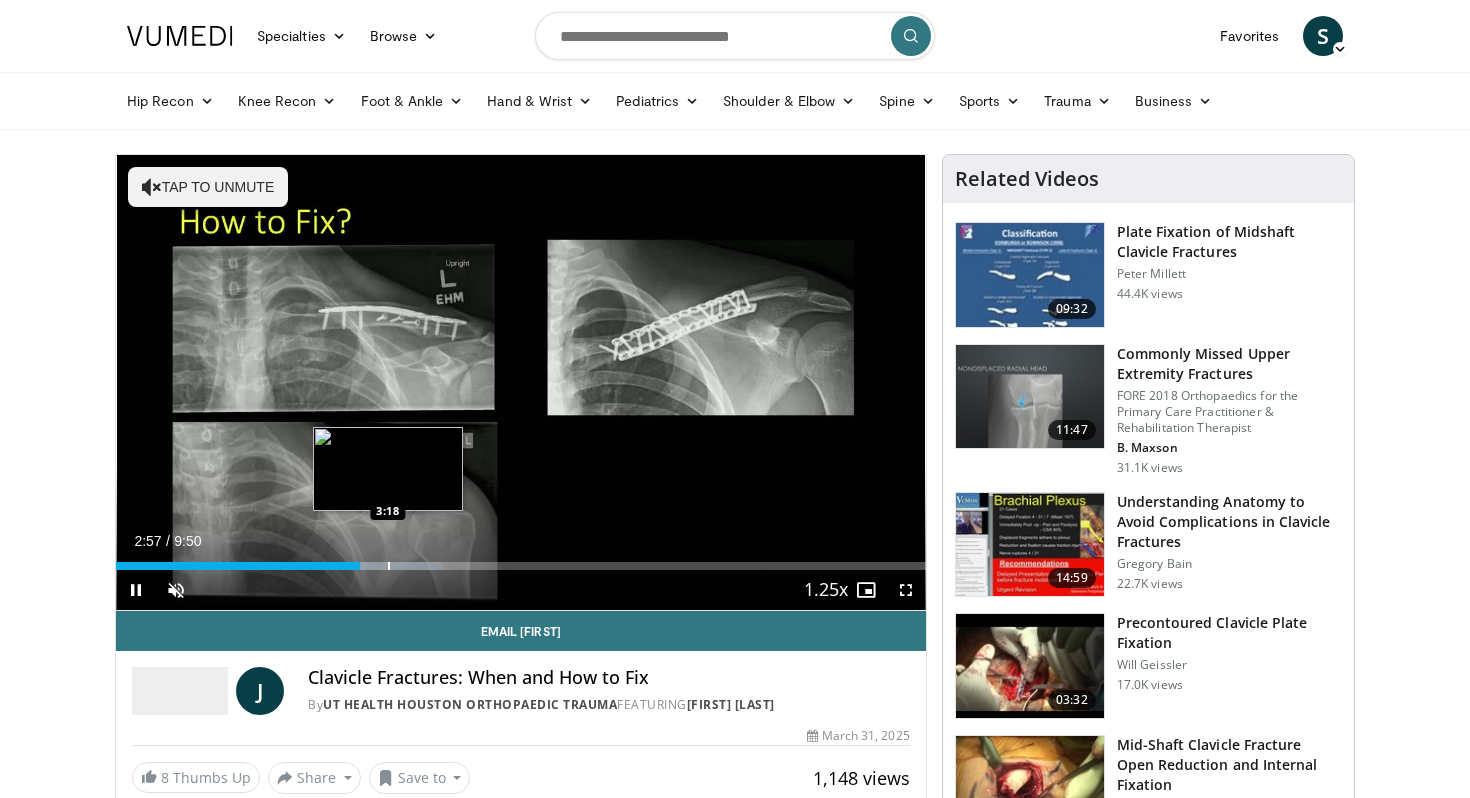 click at bounding box center [389, 566] 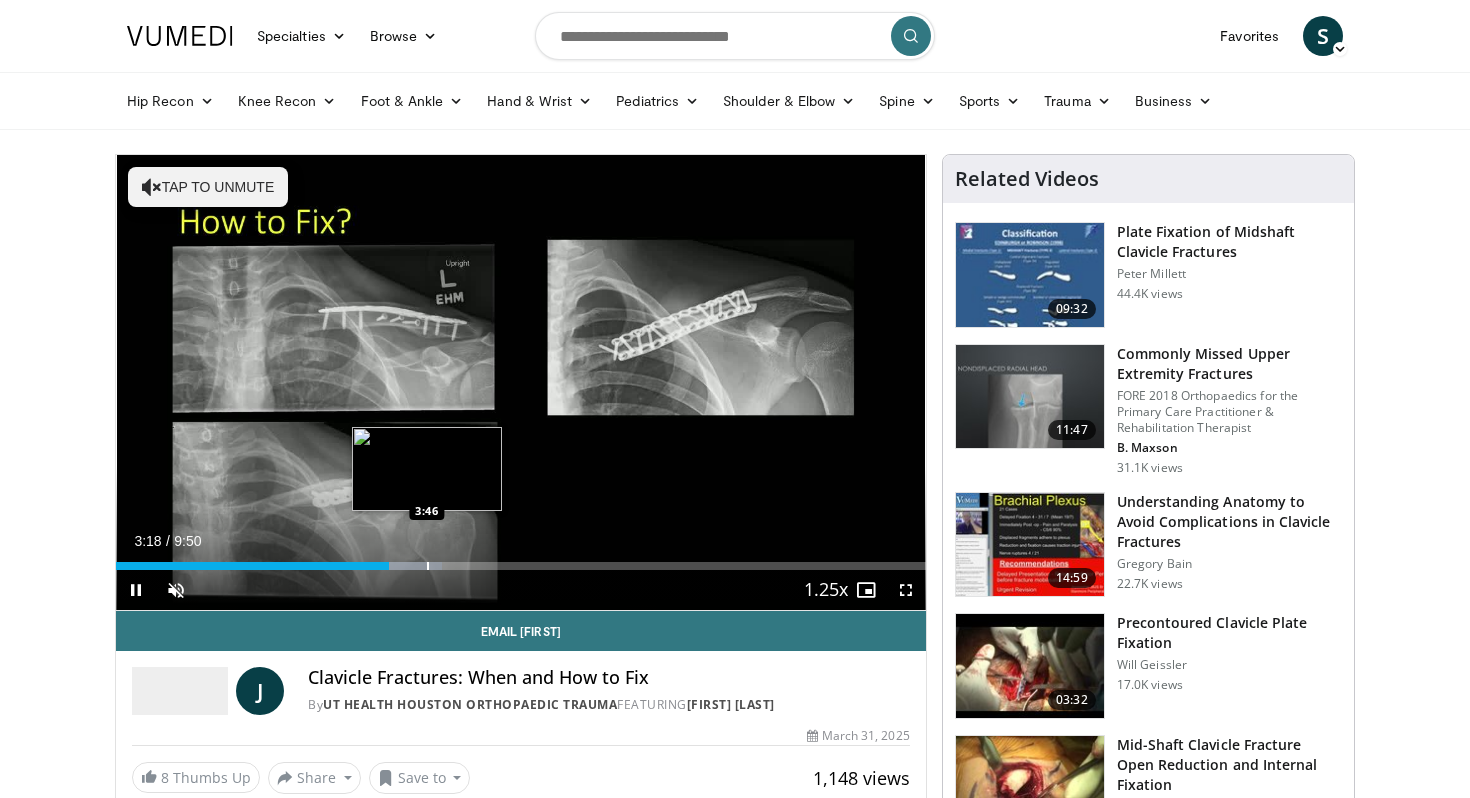 click at bounding box center [428, 566] 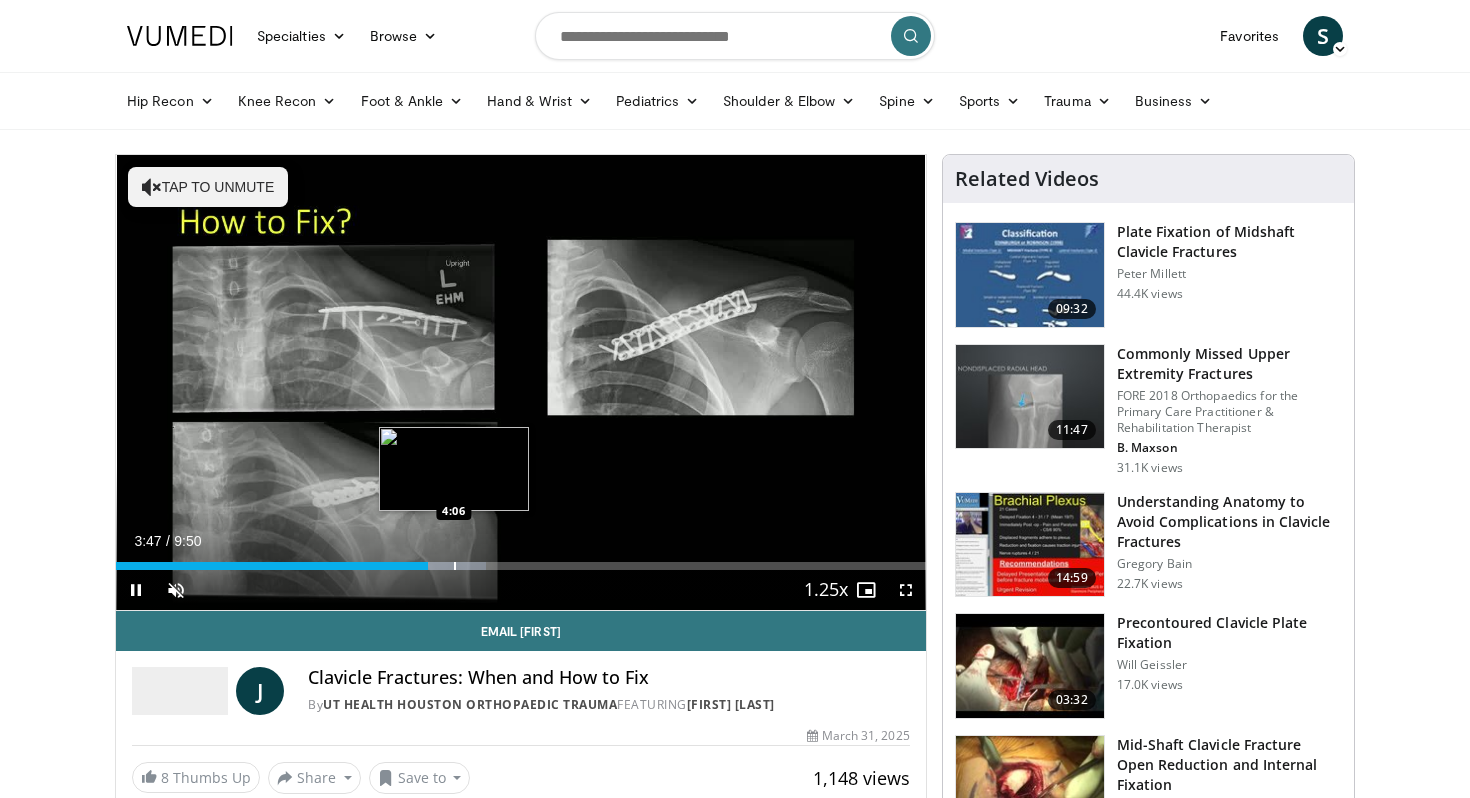 click at bounding box center [455, 566] 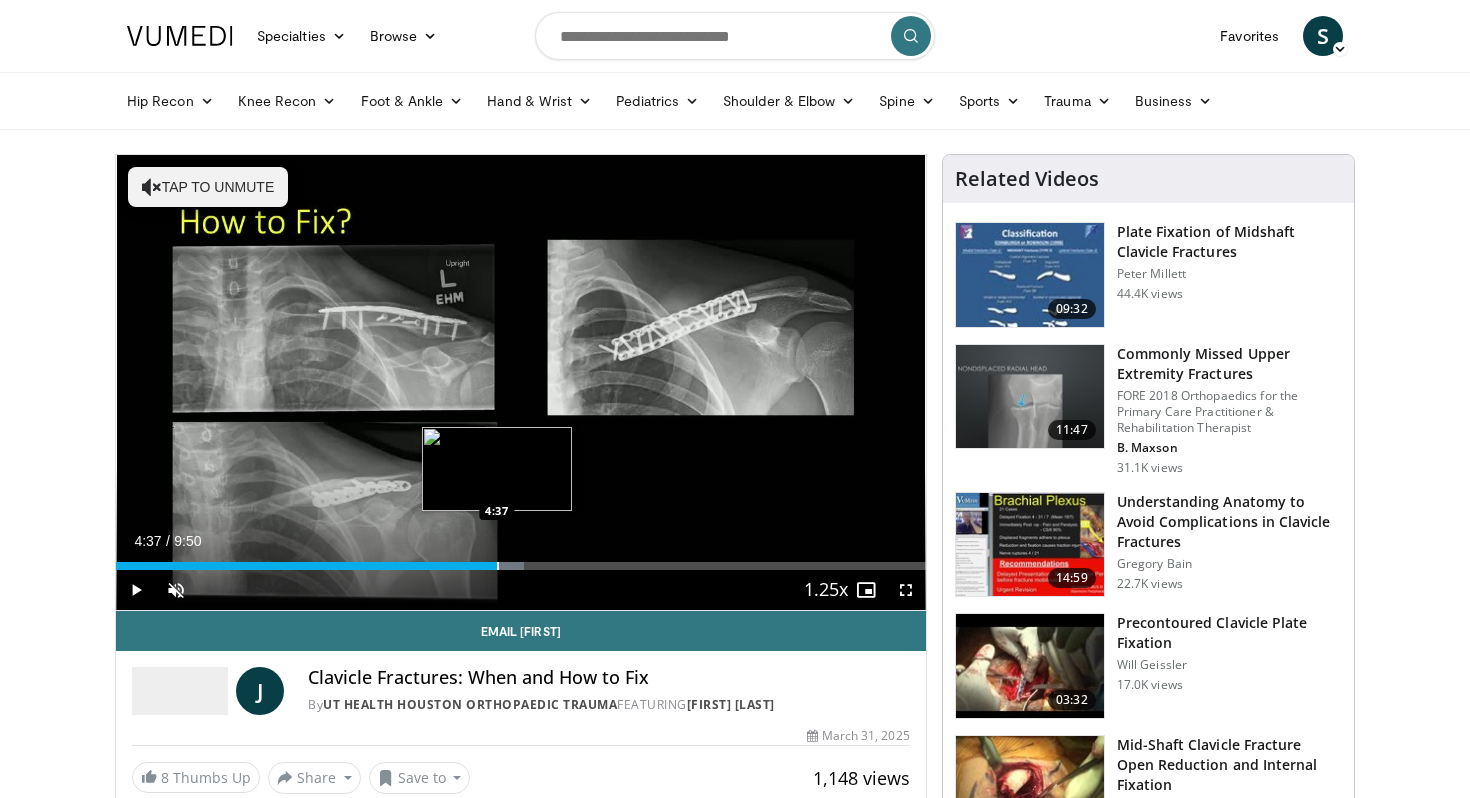 click on "Loaded :  50.35% 4:37 4:37" at bounding box center [521, 560] 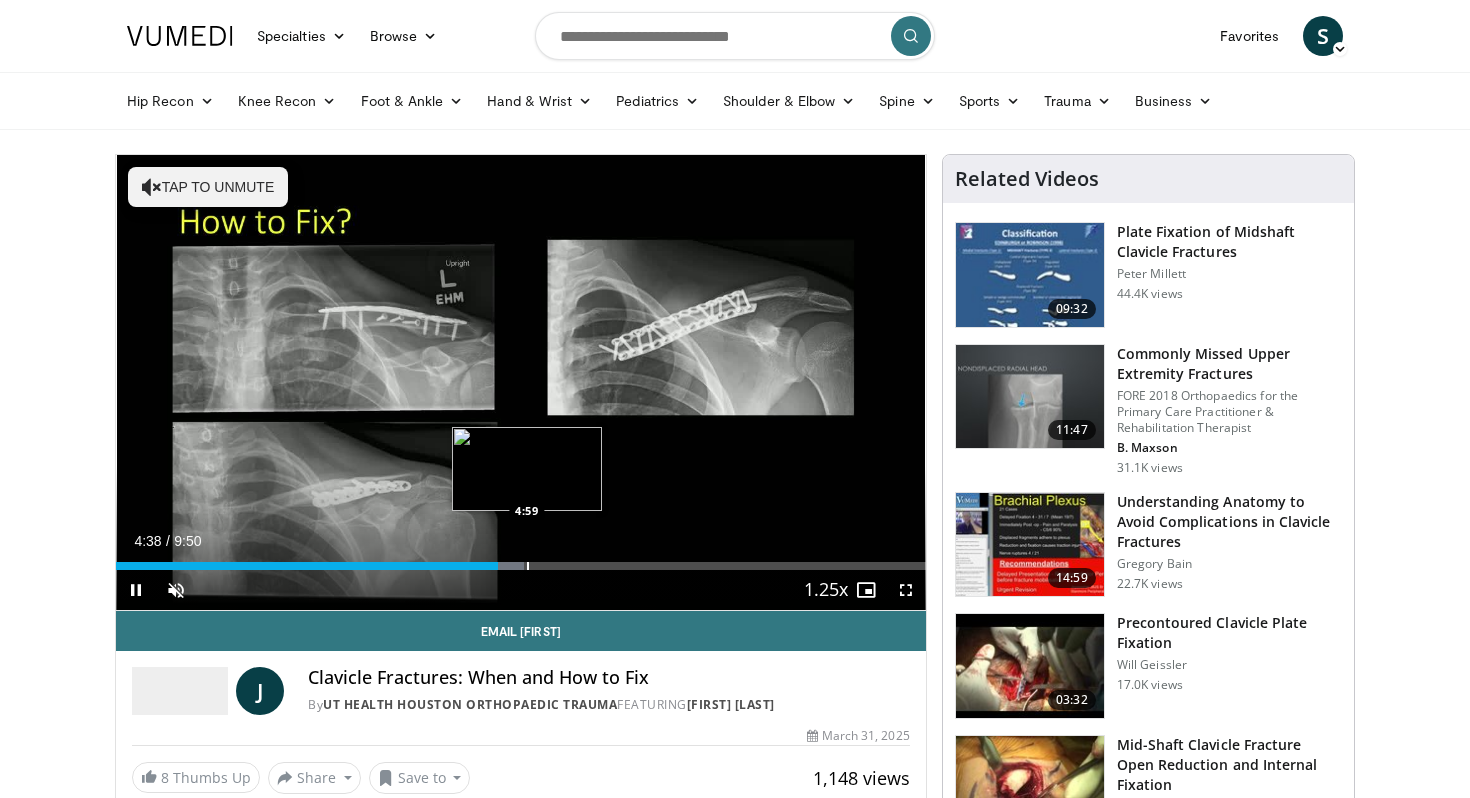 click on "Loaded :  50.35% 4:38 4:59" at bounding box center [521, 560] 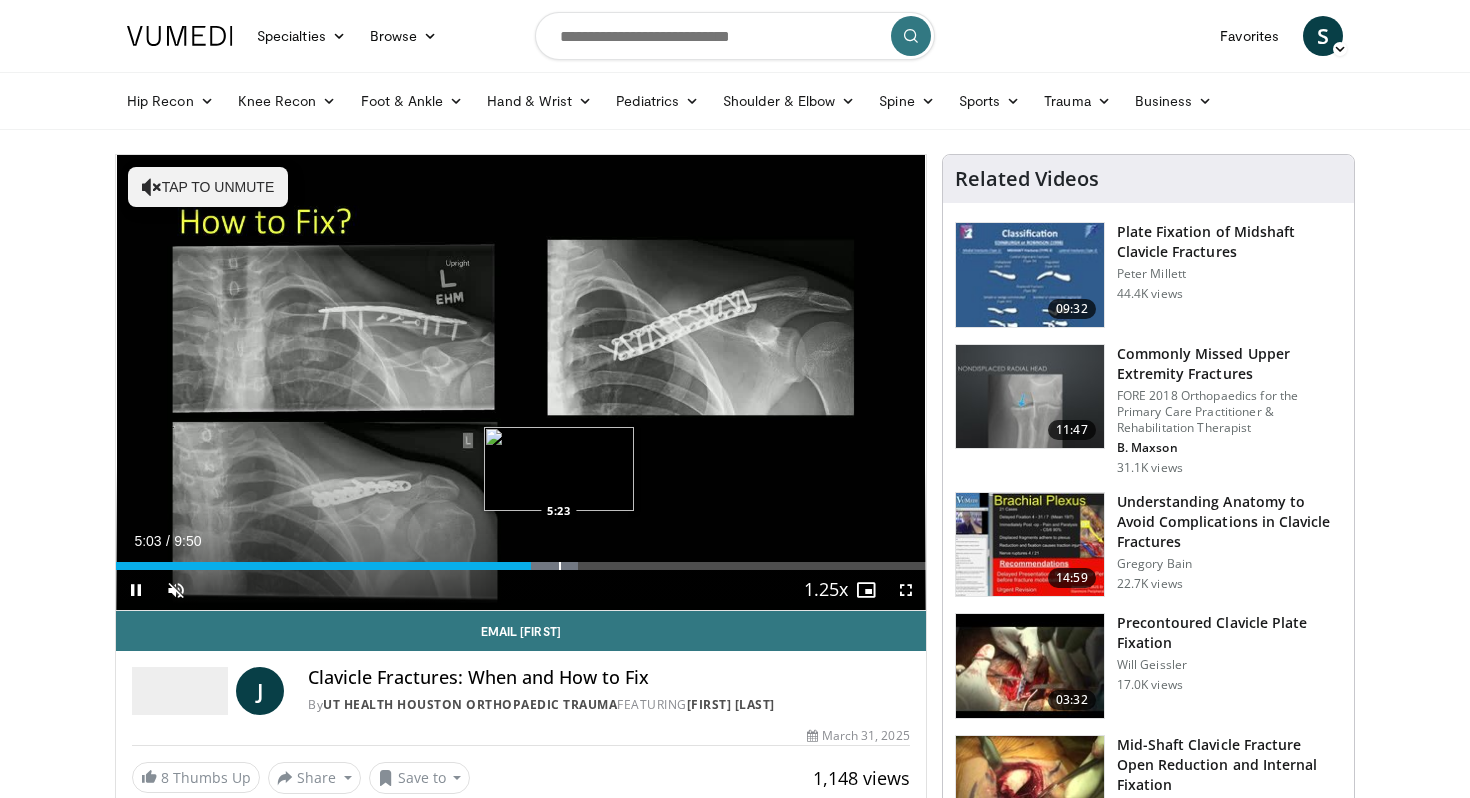 click on "Loaded :  57.07% 5:03 5:23" at bounding box center (521, 560) 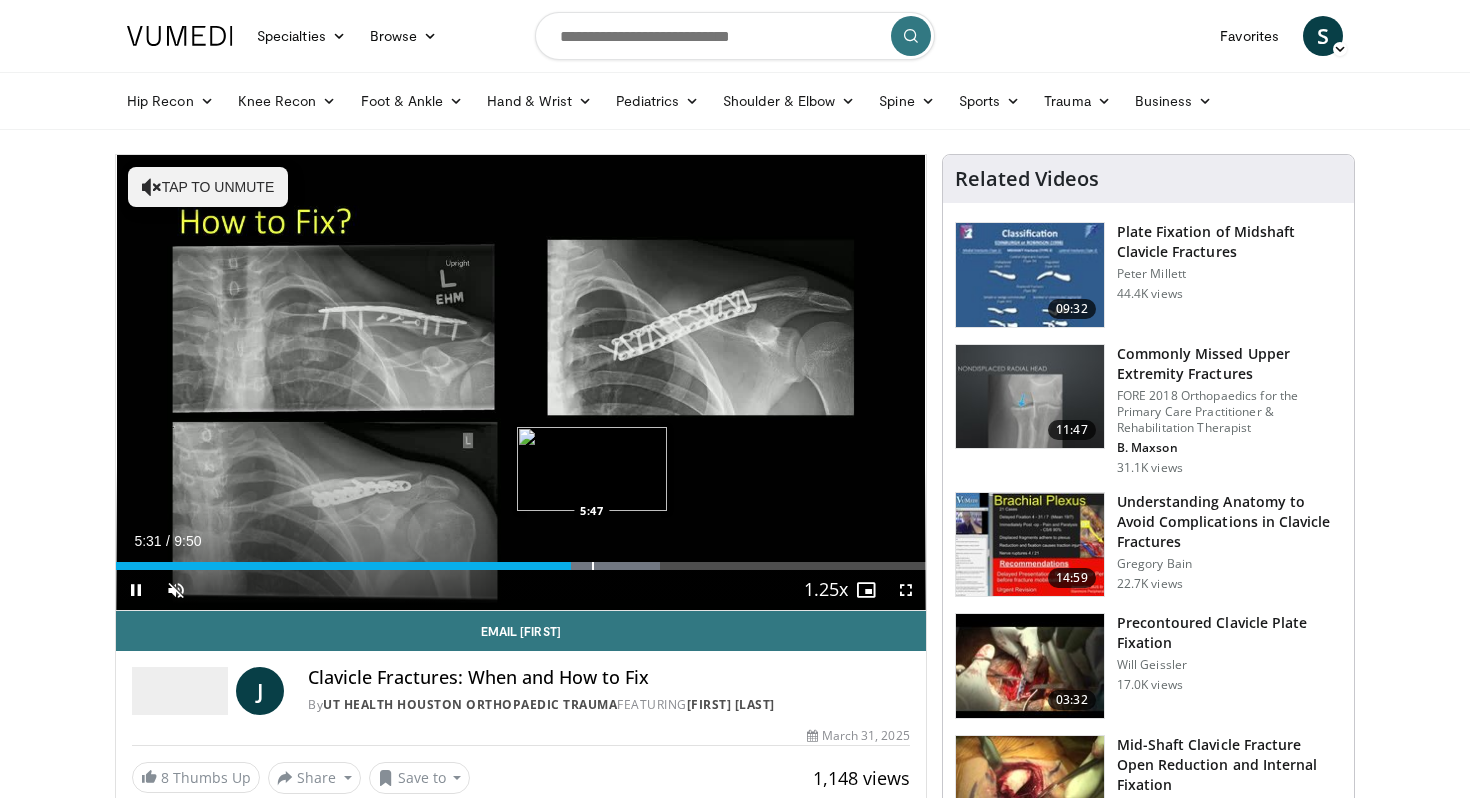 click on "Loaded :  67.14% 5:31 5:47" at bounding box center (521, 560) 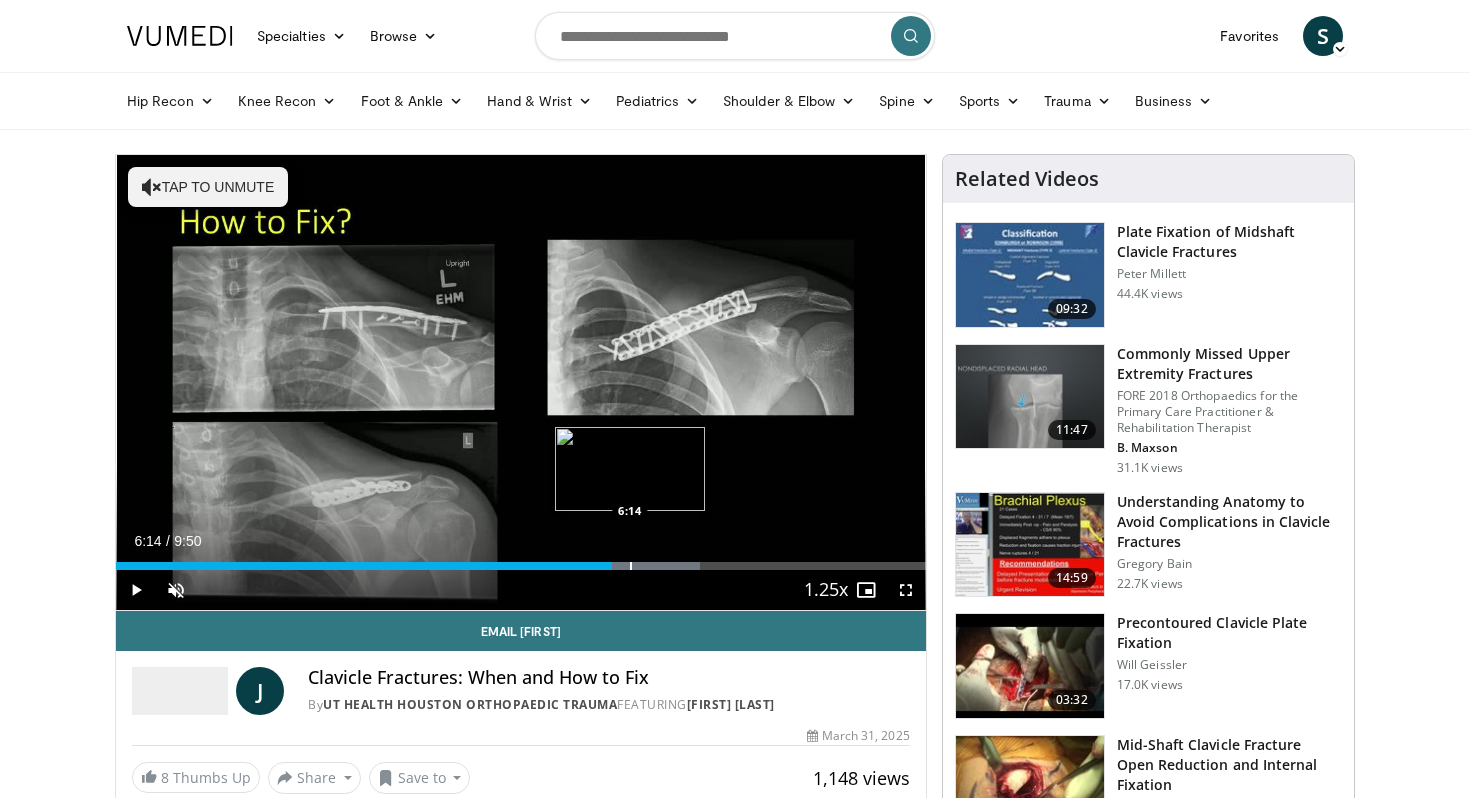 click at bounding box center [631, 566] 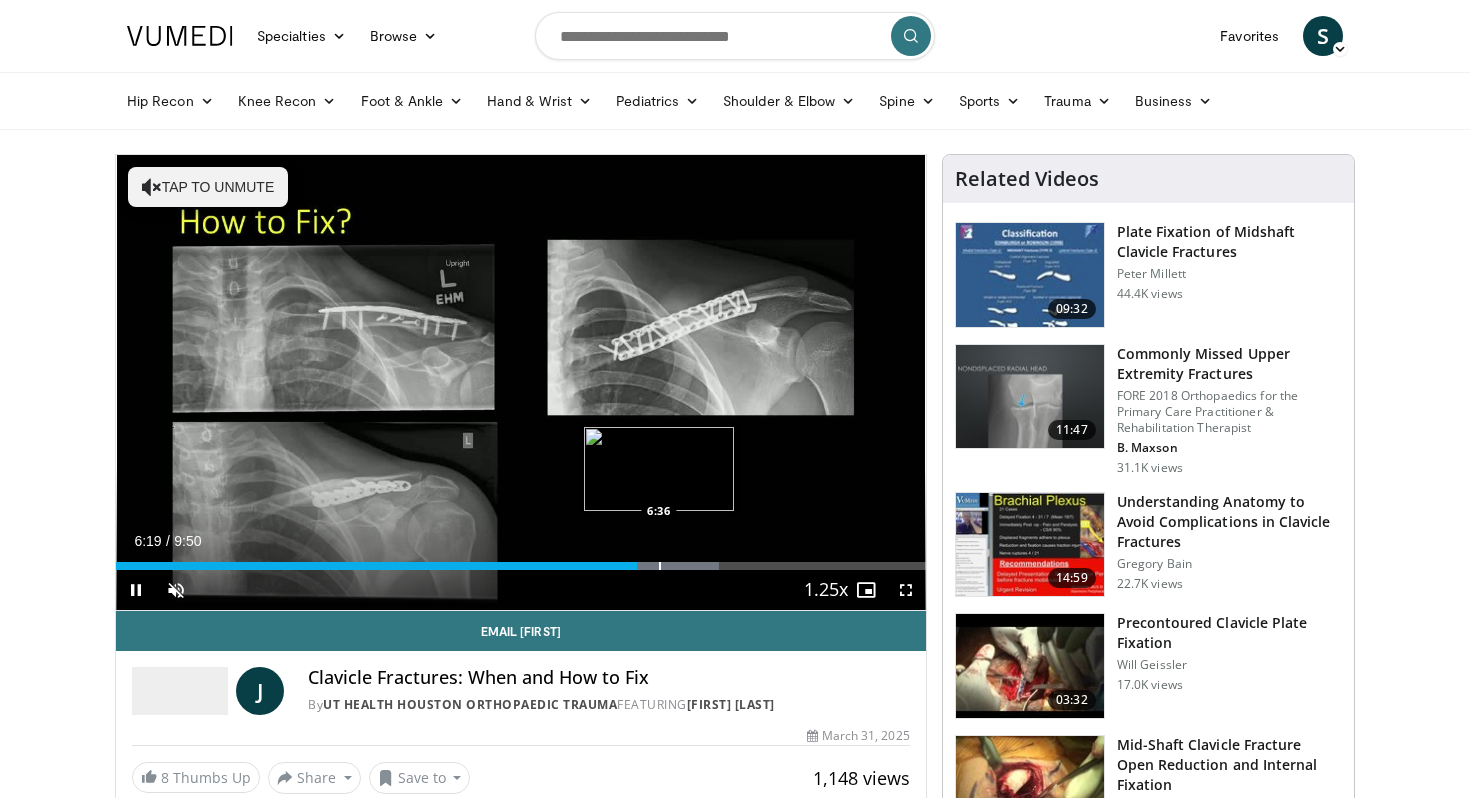 click at bounding box center (660, 566) 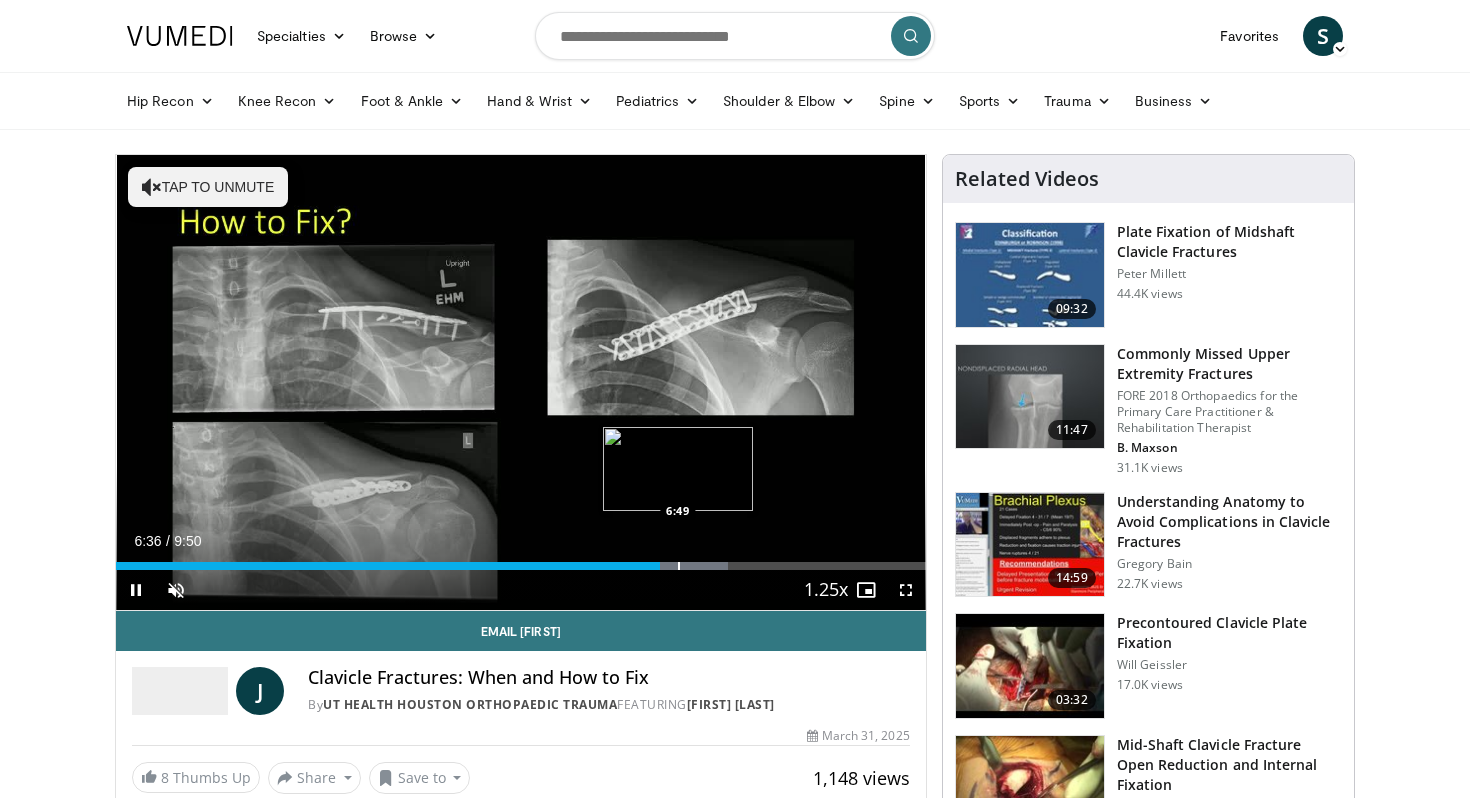 click at bounding box center (679, 566) 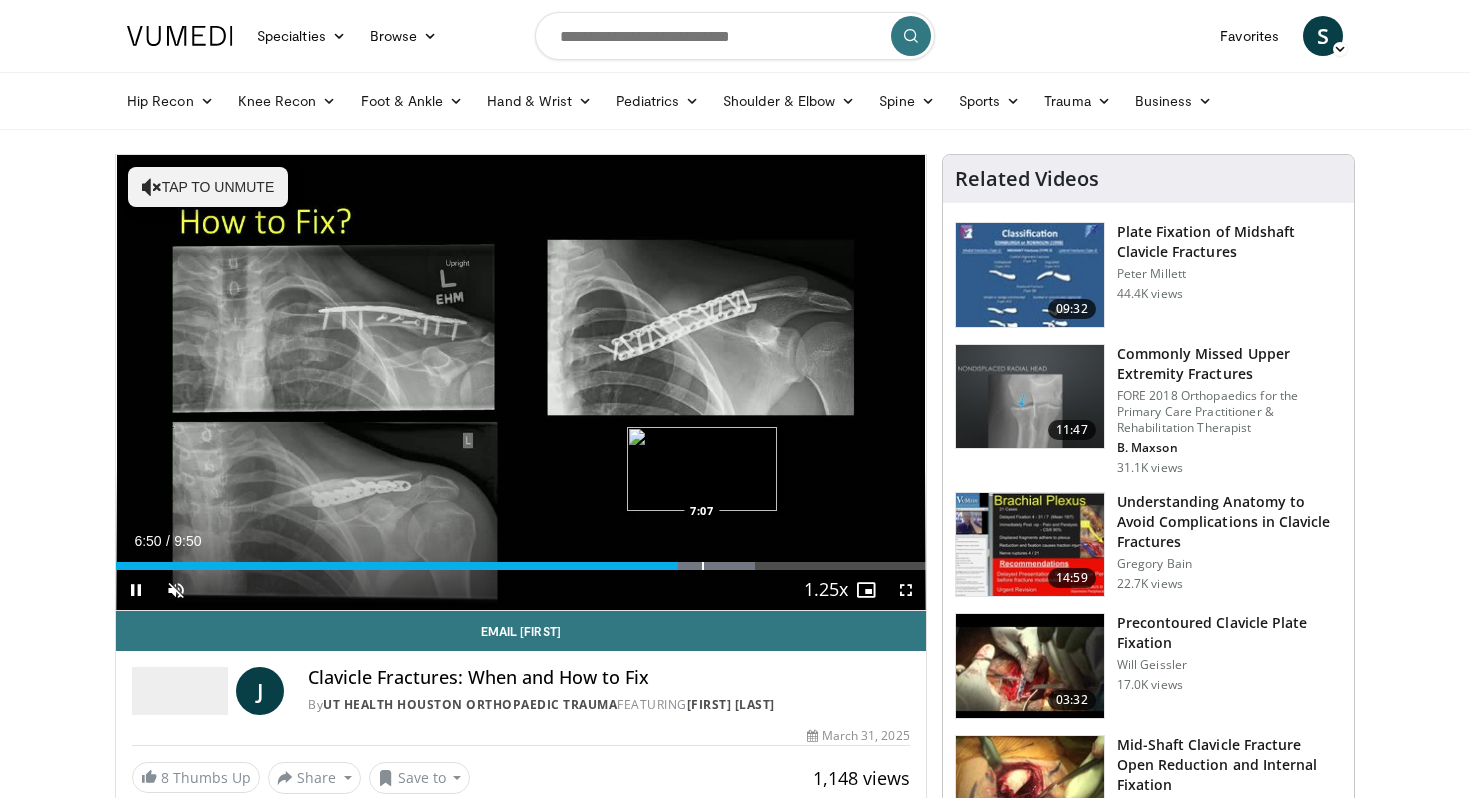 click at bounding box center [703, 566] 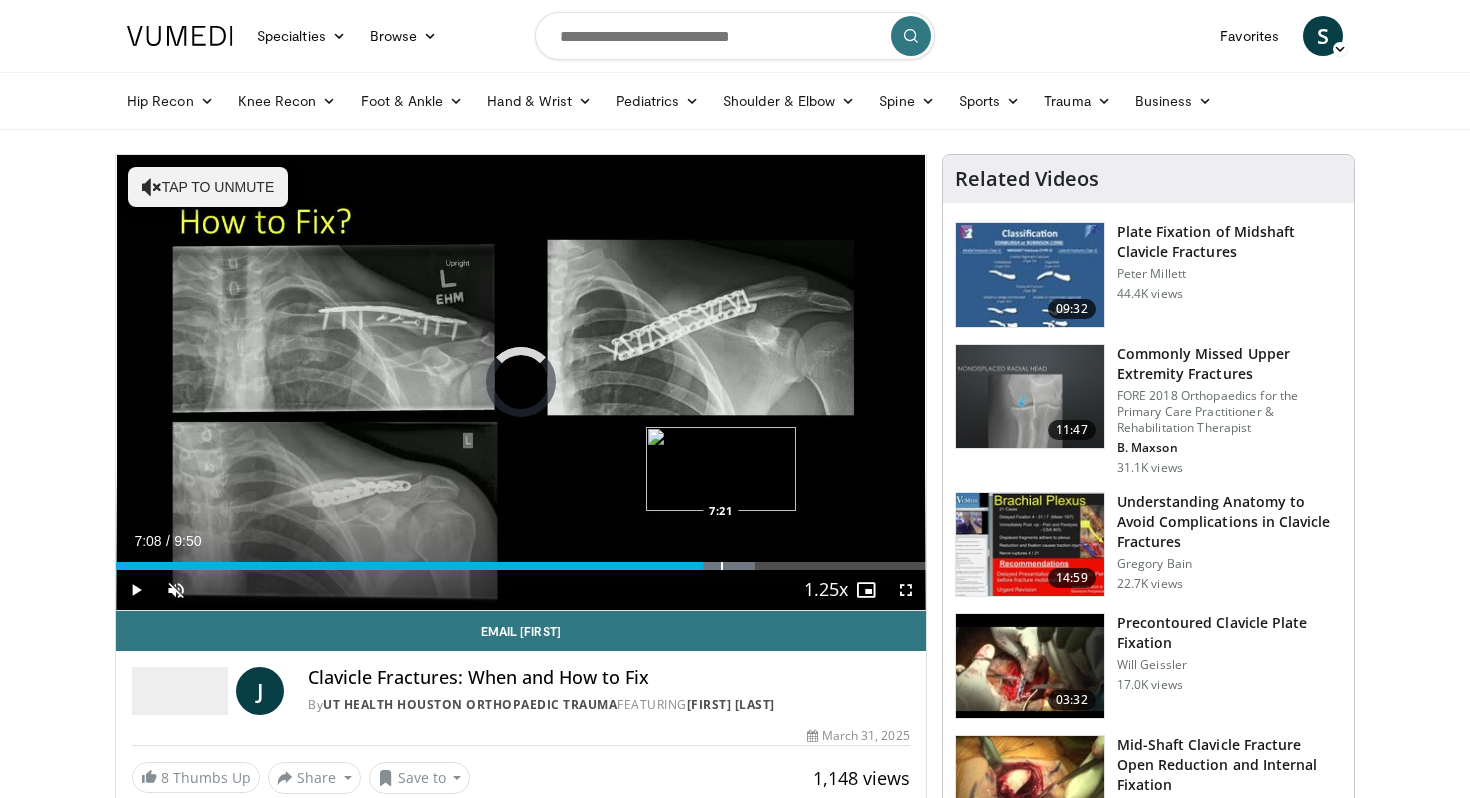 click at bounding box center (722, 566) 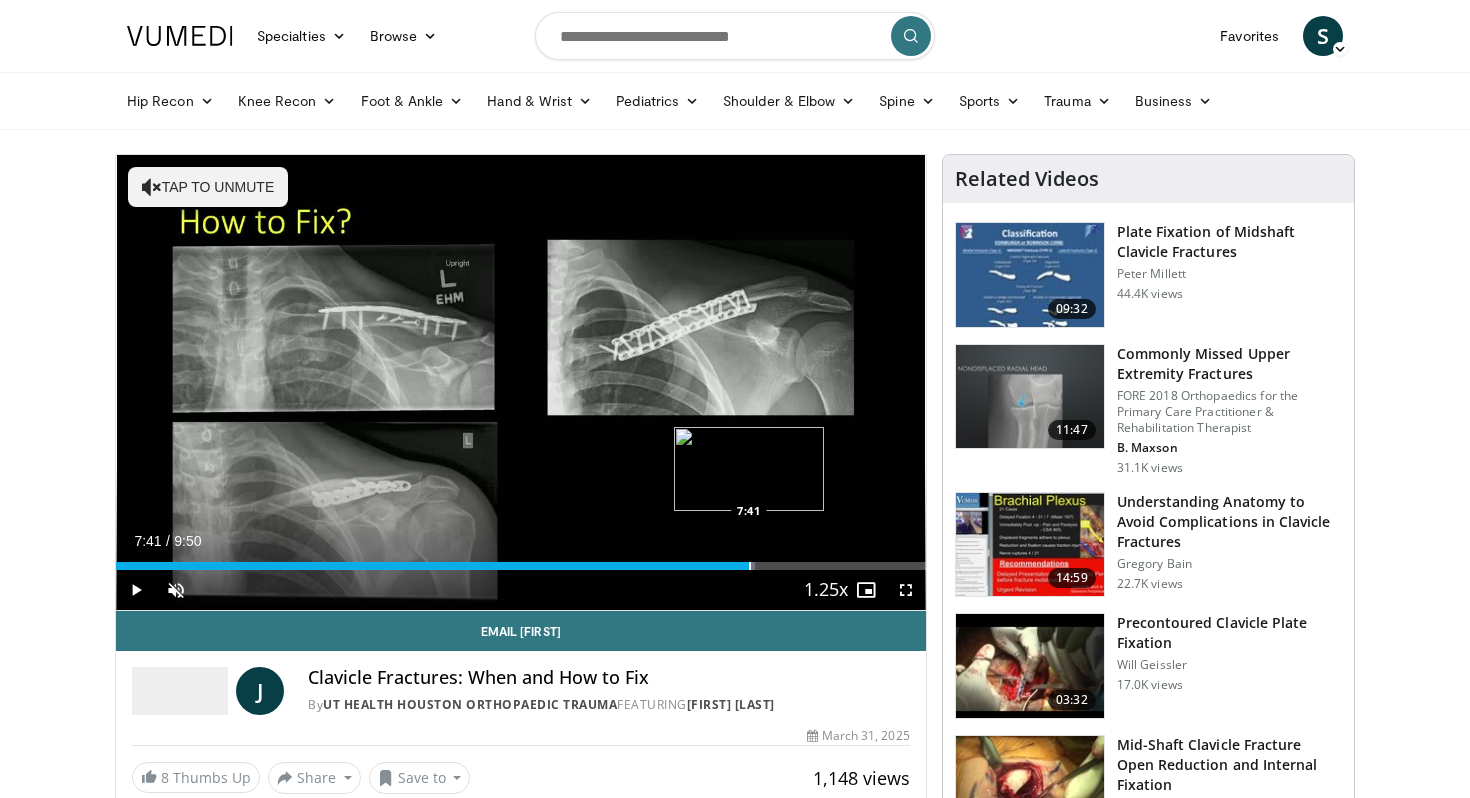 click at bounding box center [750, 566] 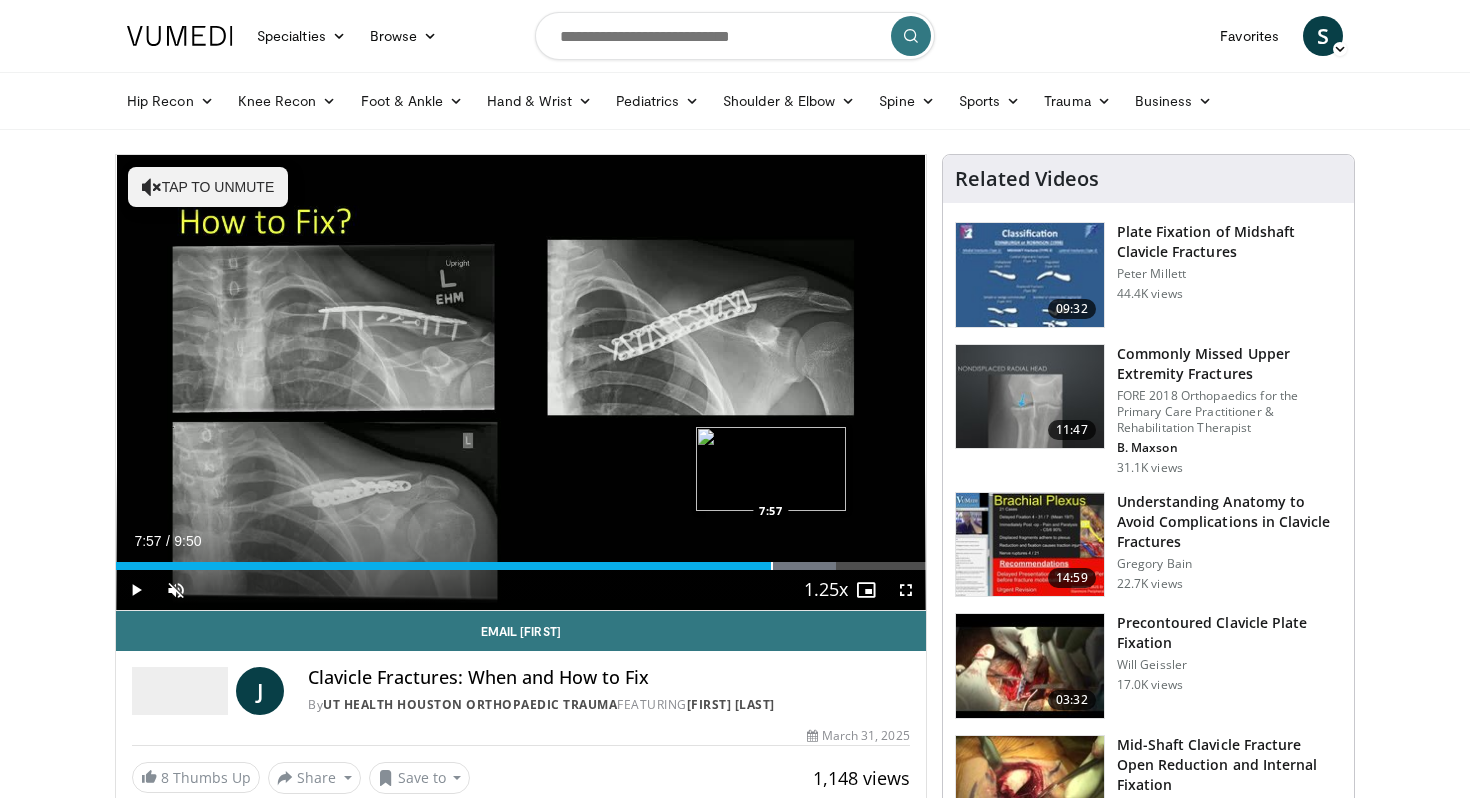 click at bounding box center [772, 566] 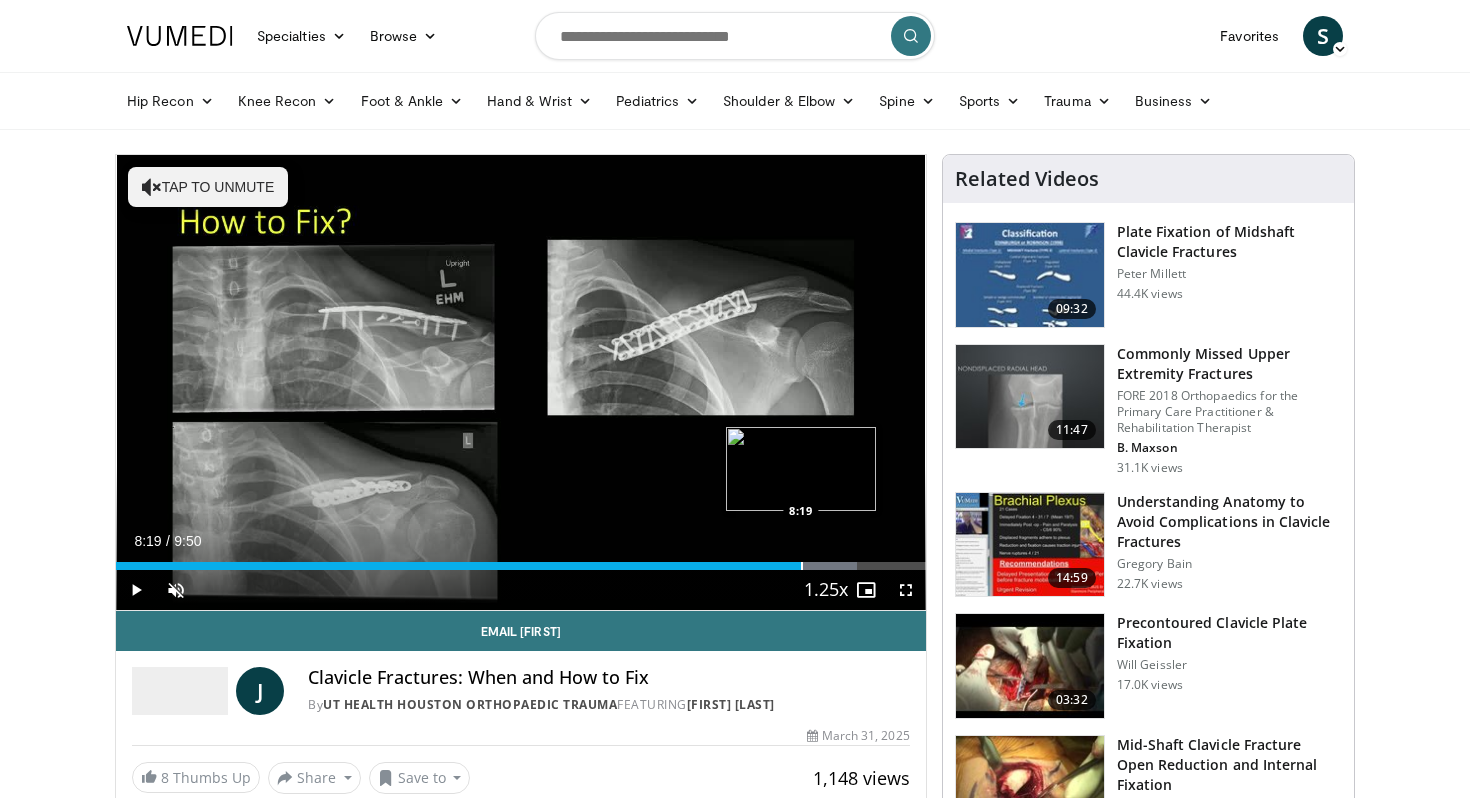 click on "Loaded :  91.47% 7:58 8:19" at bounding box center (521, 560) 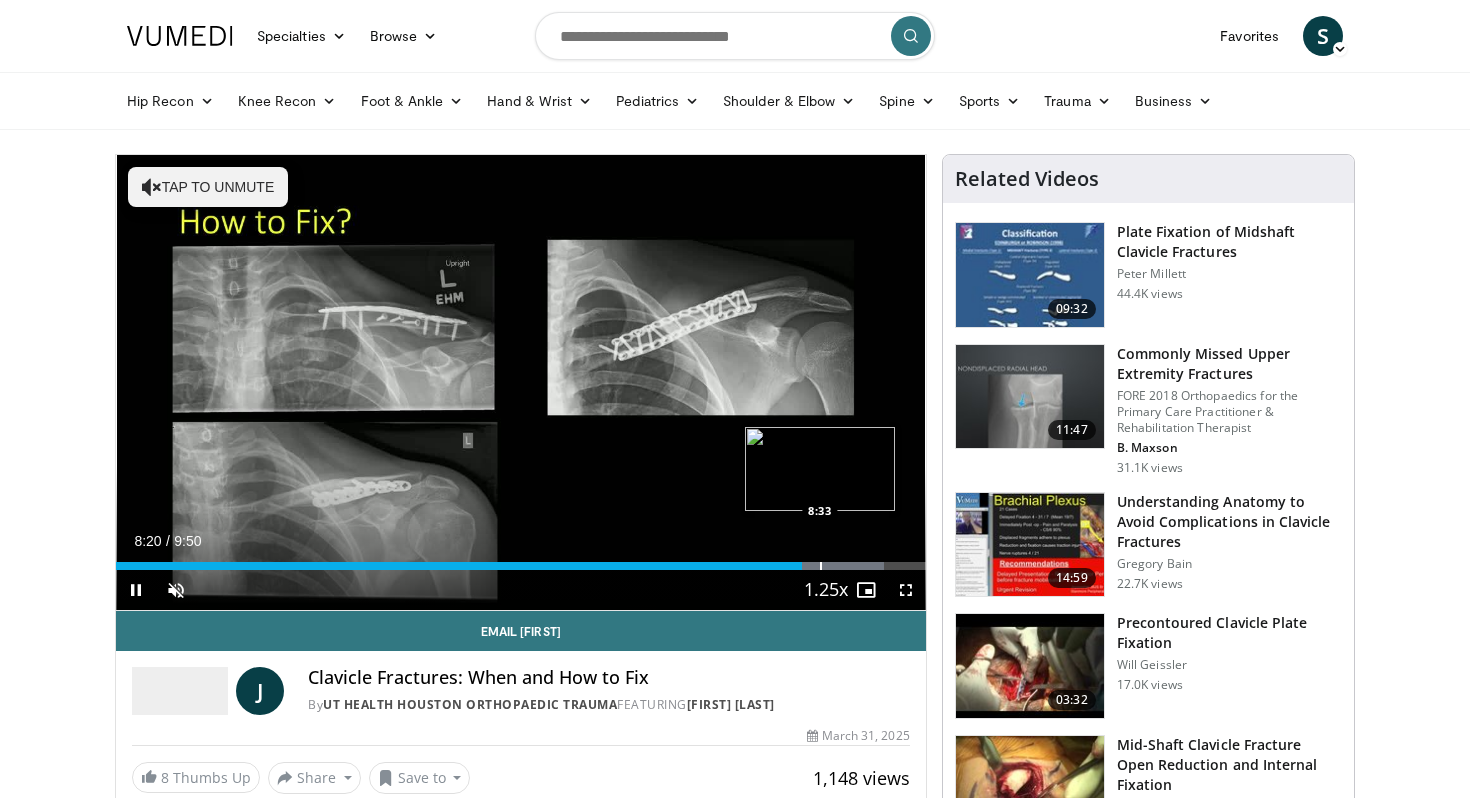 click on "Loaded :  94.86% 8:20 8:33" at bounding box center [521, 560] 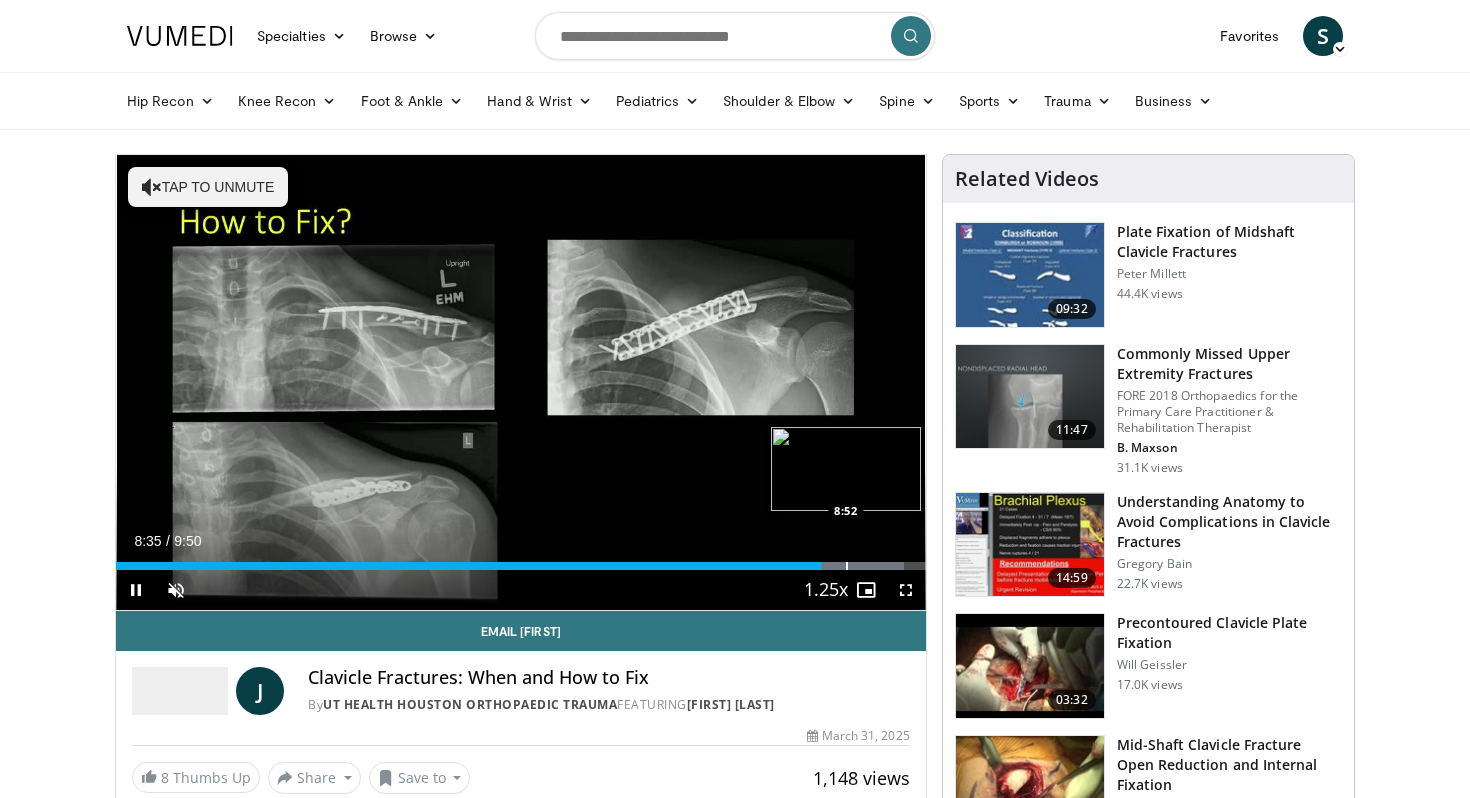 click on "Loaded :  97.35% 8:35 8:52" at bounding box center (521, 560) 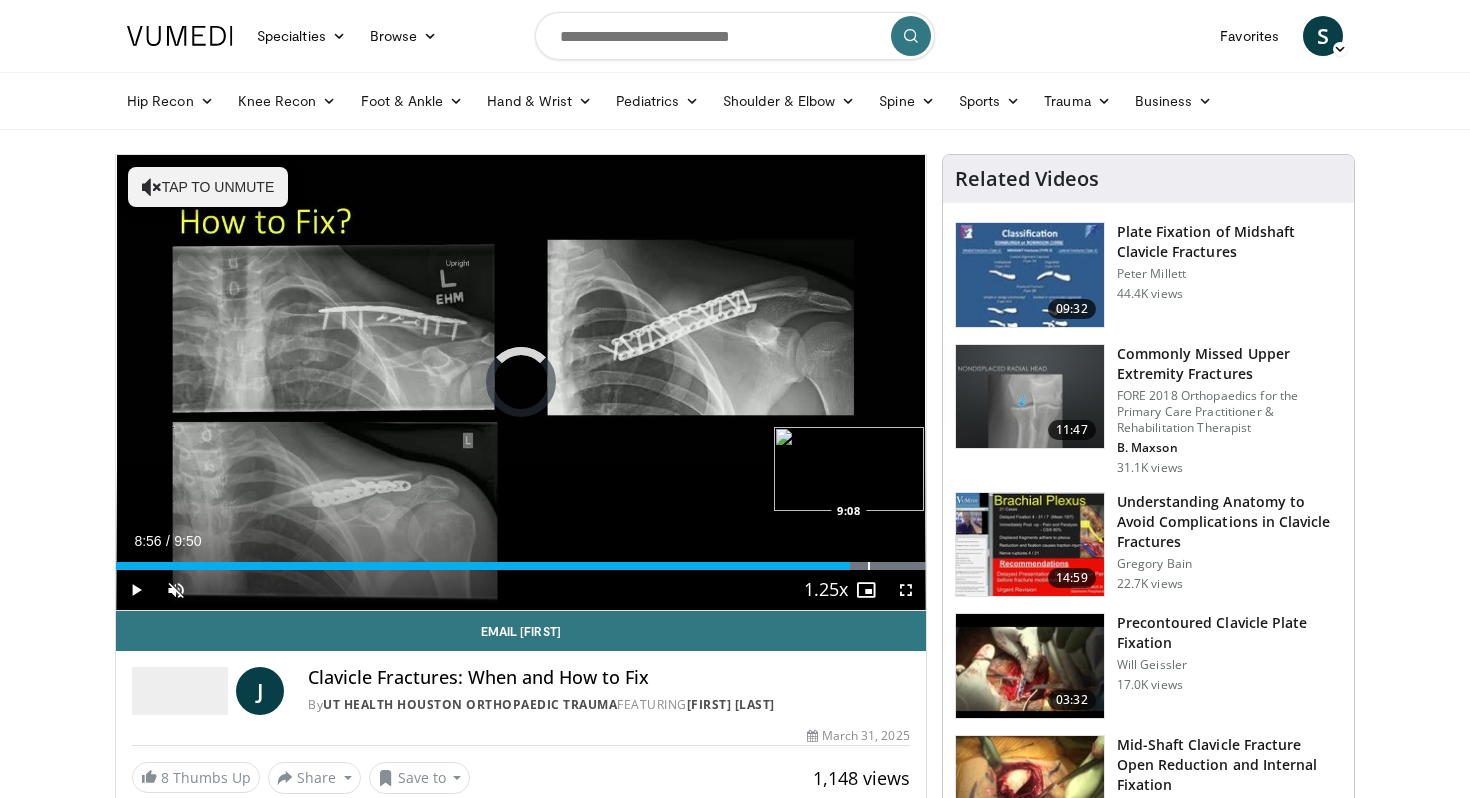 click at bounding box center [868, 566] 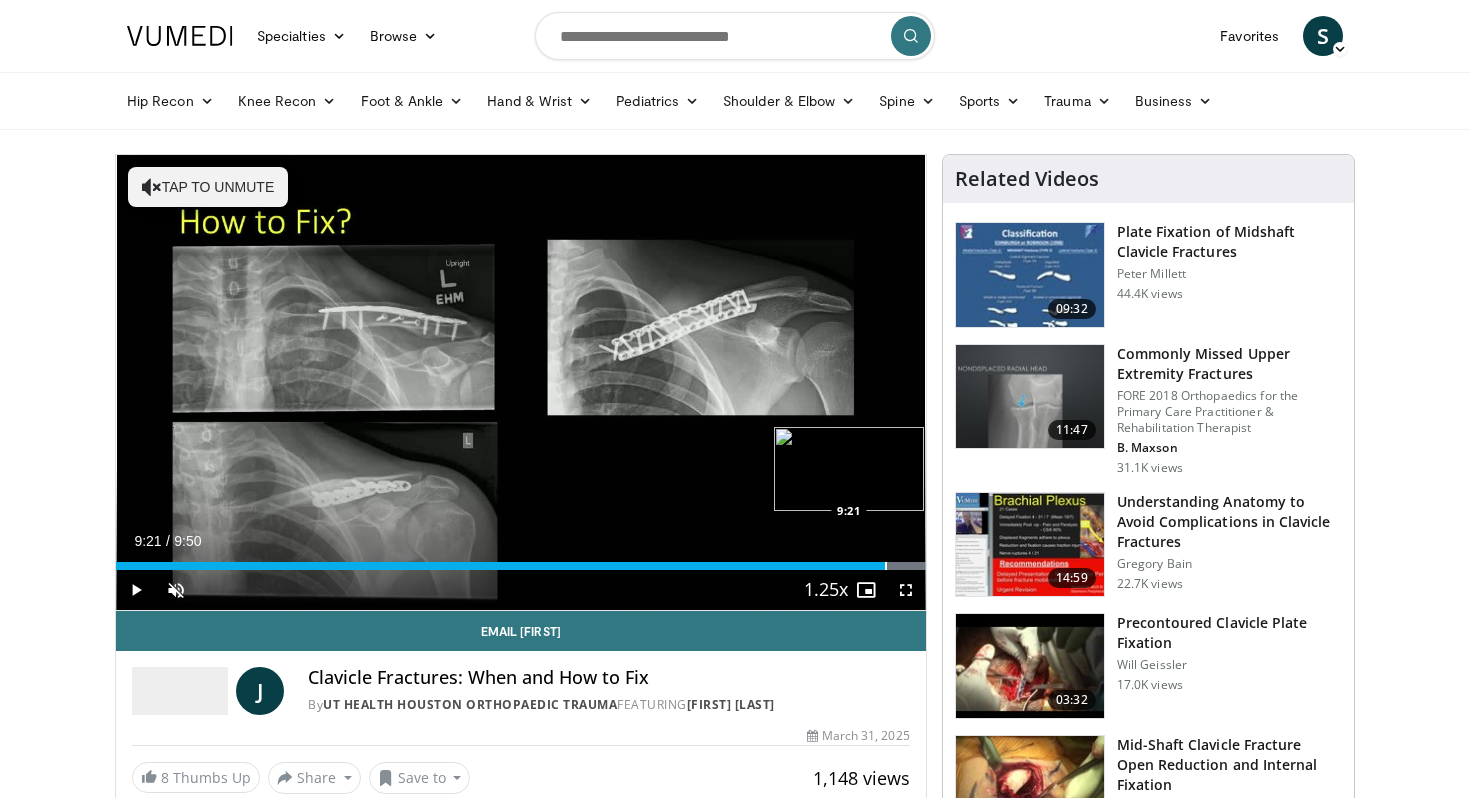click at bounding box center [886, 566] 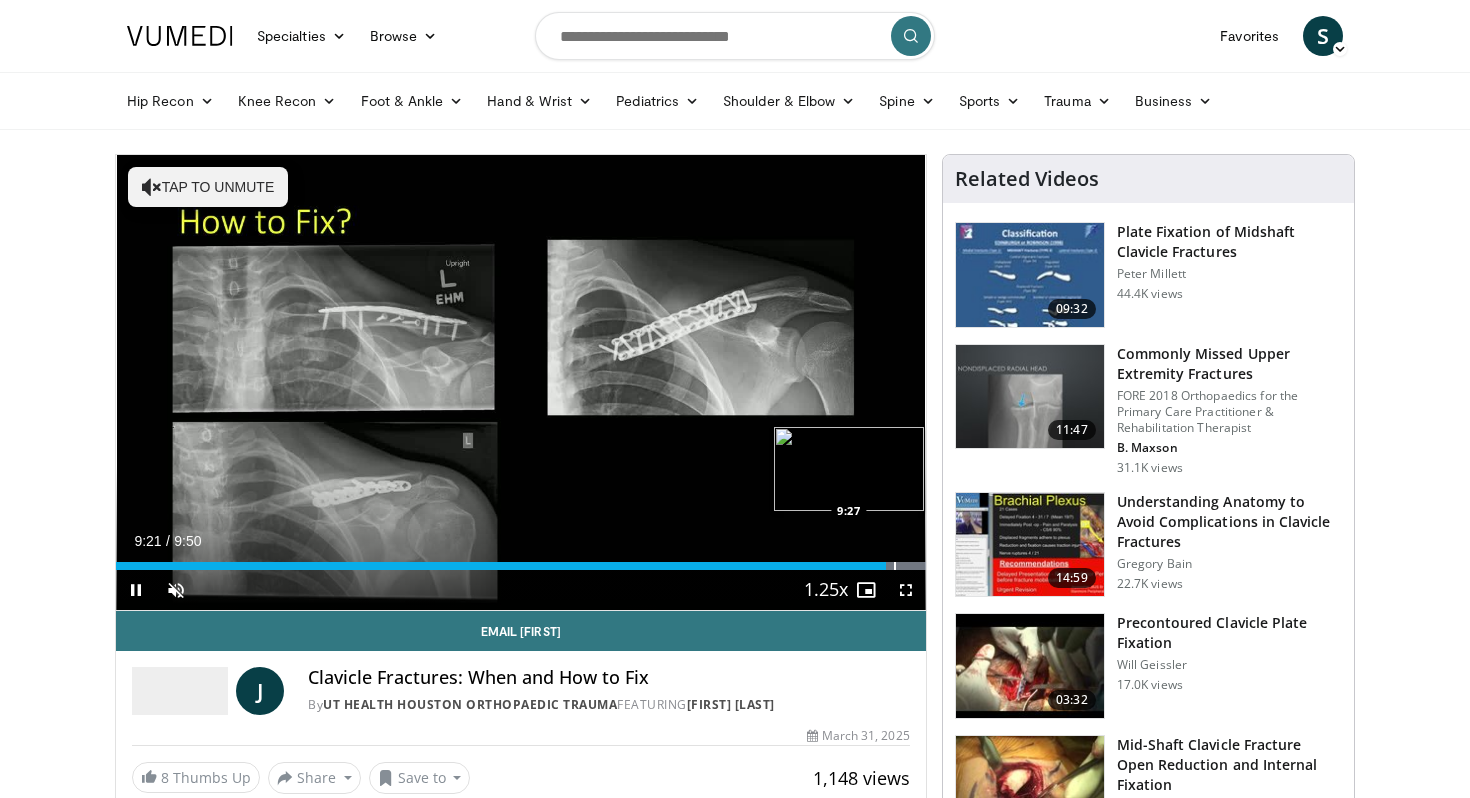 click at bounding box center (895, 566) 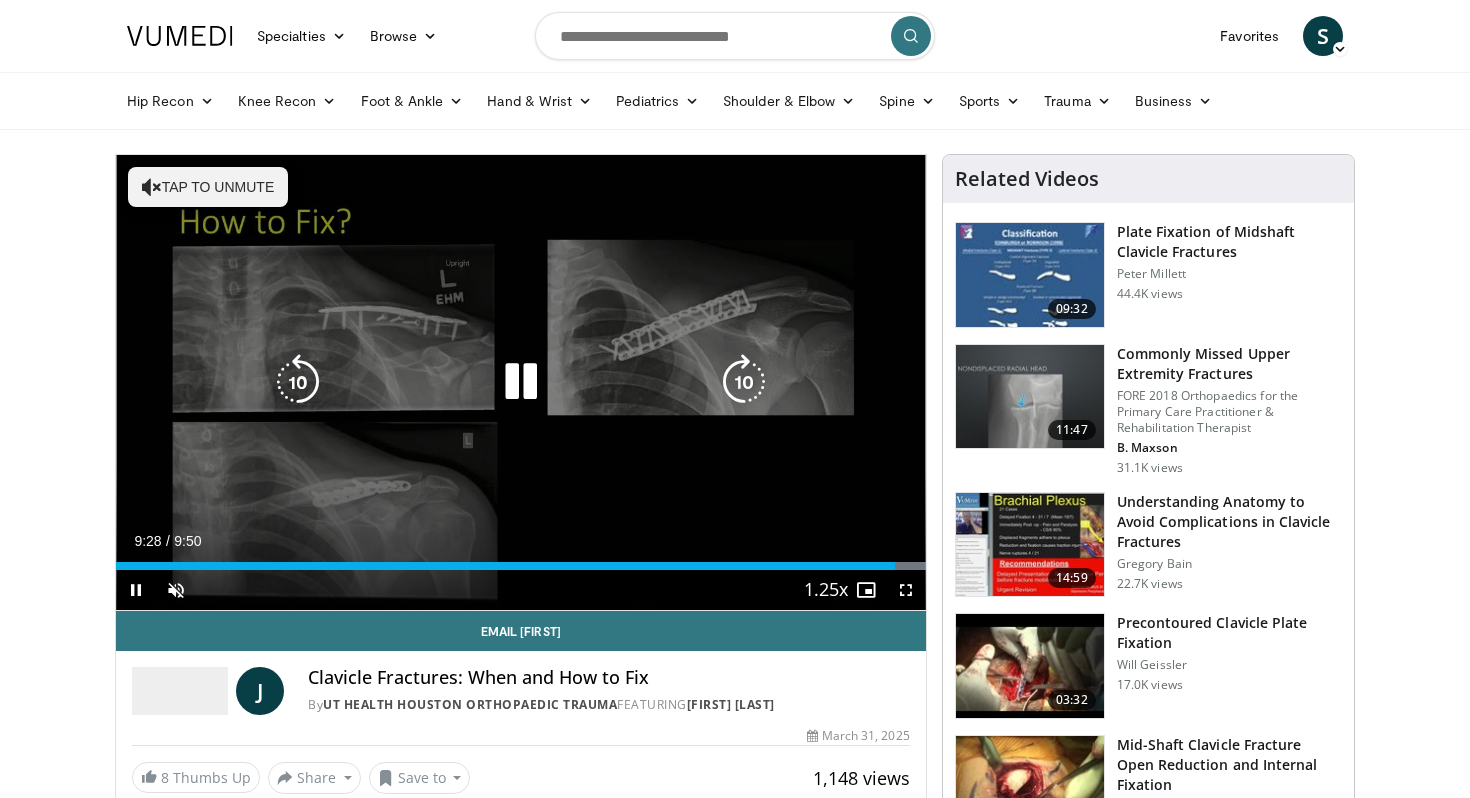 click on "10 seconds
Tap to unmute" at bounding box center [521, 382] 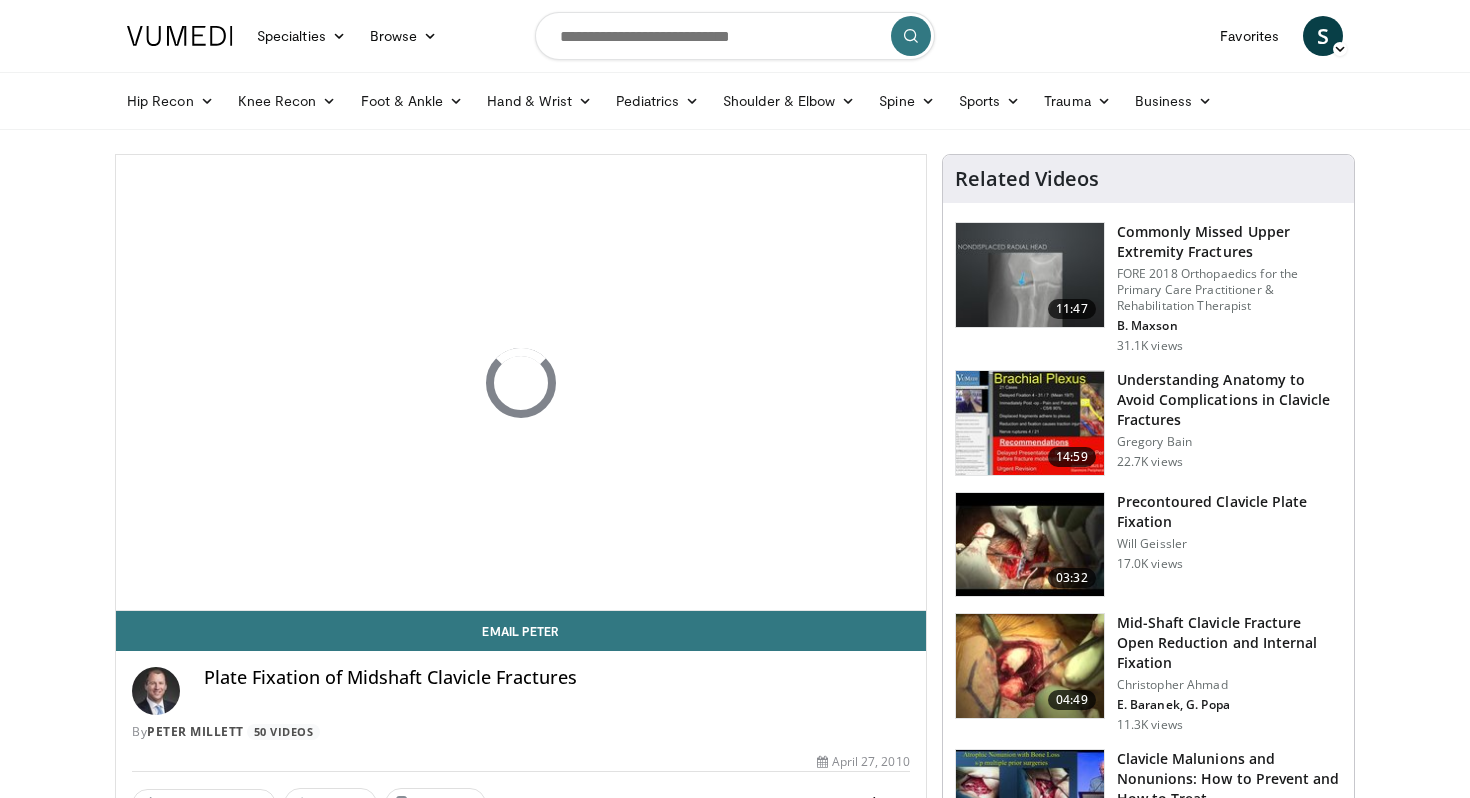 scroll, scrollTop: 0, scrollLeft: 0, axis: both 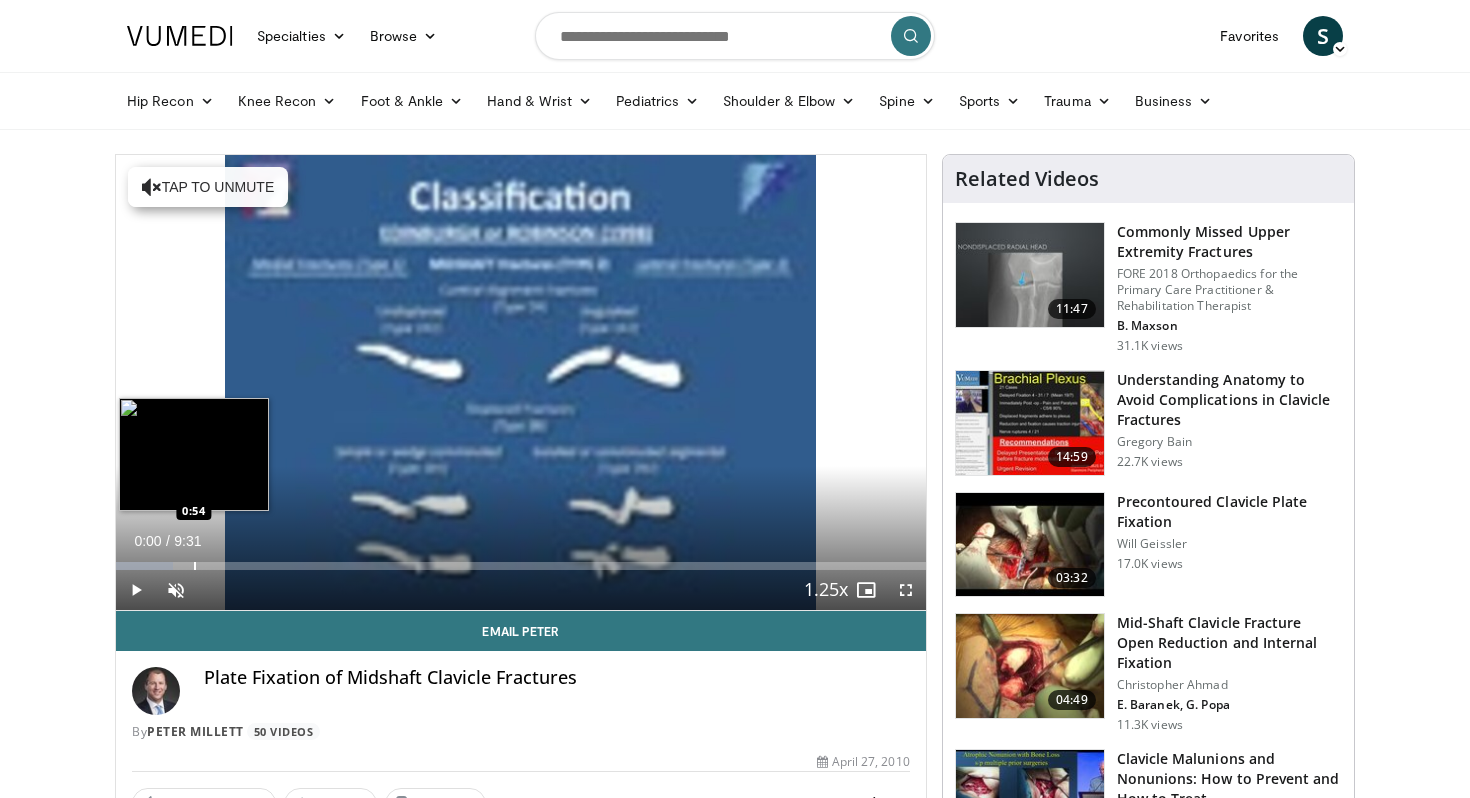 click at bounding box center (195, 566) 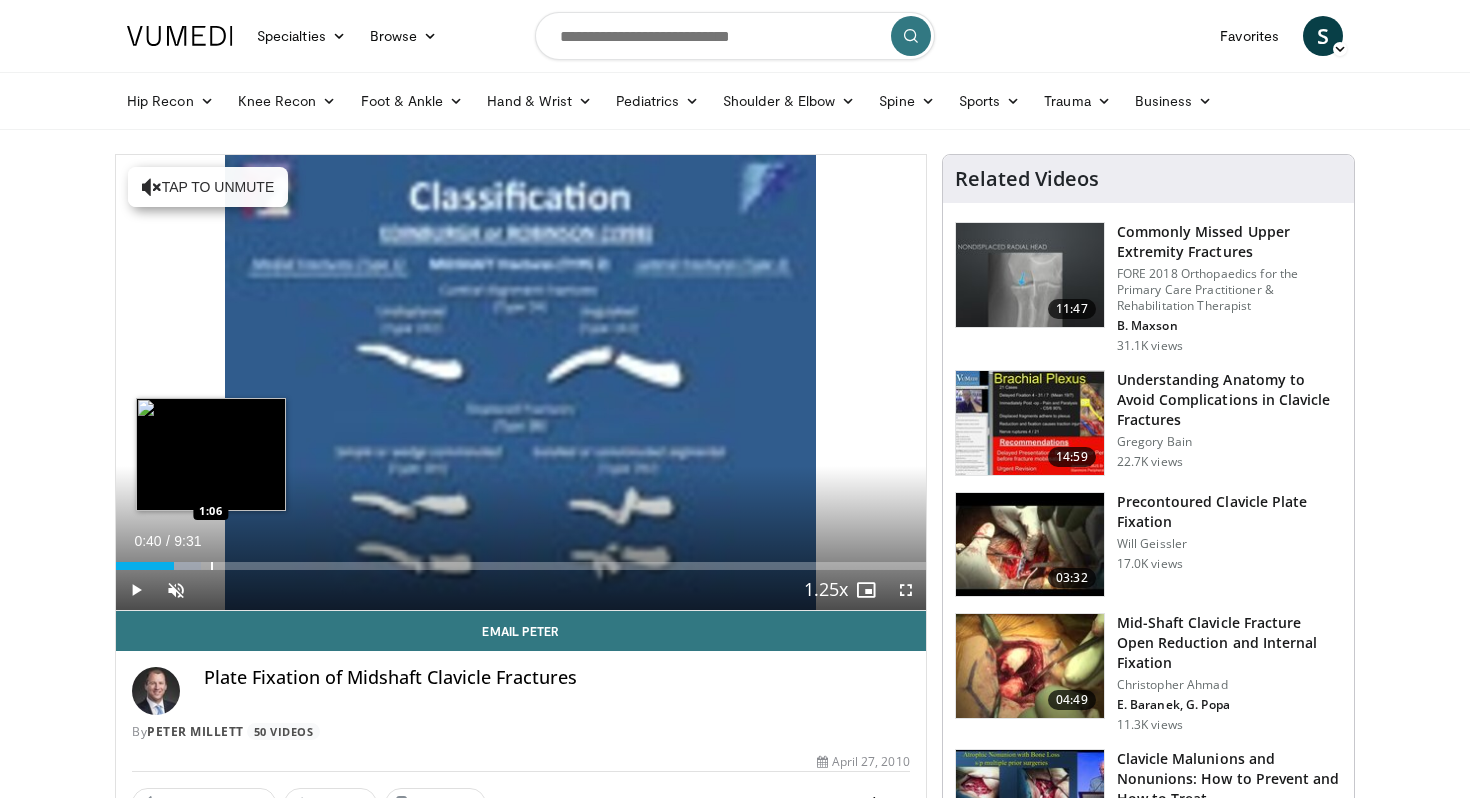 click at bounding box center [212, 566] 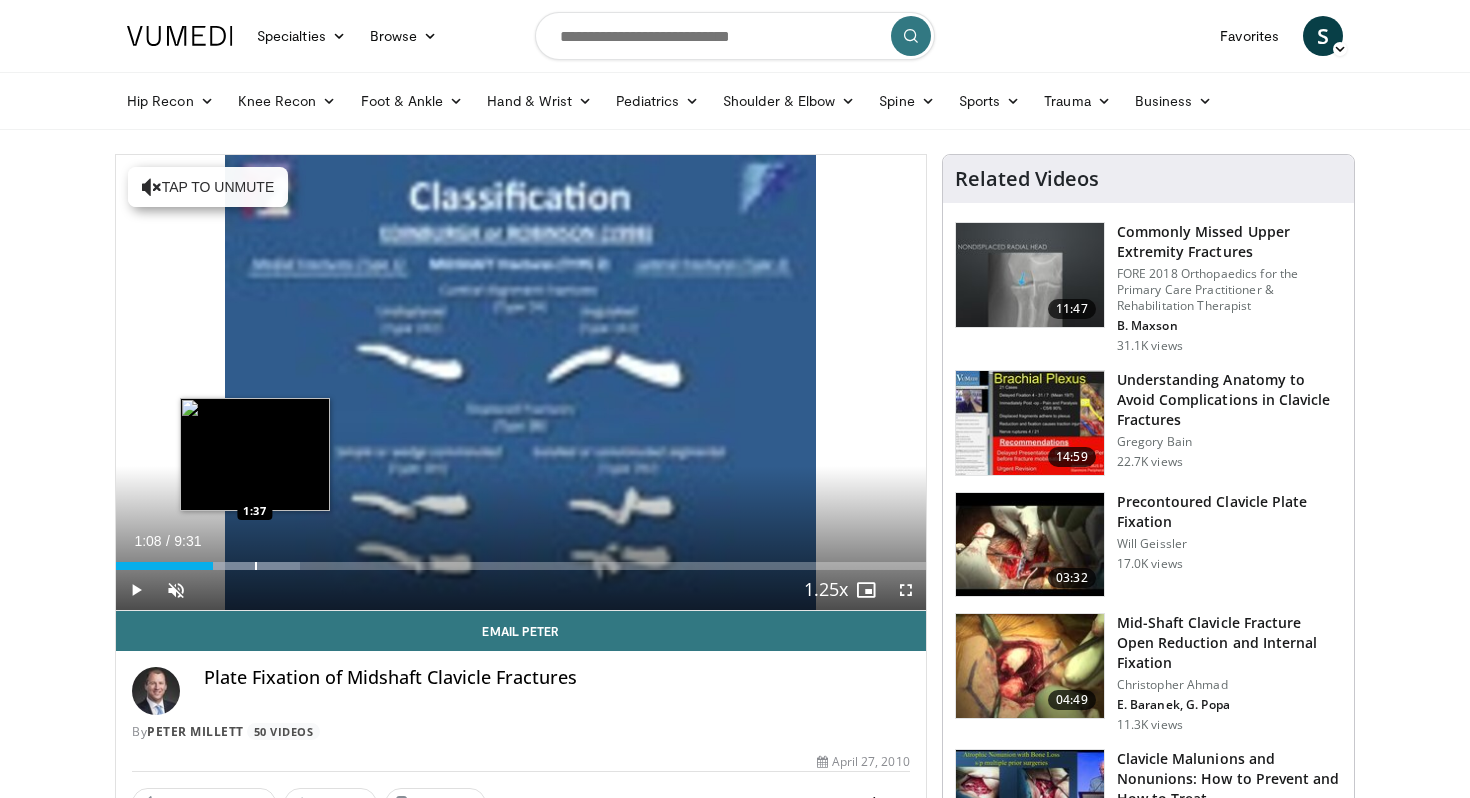 click at bounding box center (256, 566) 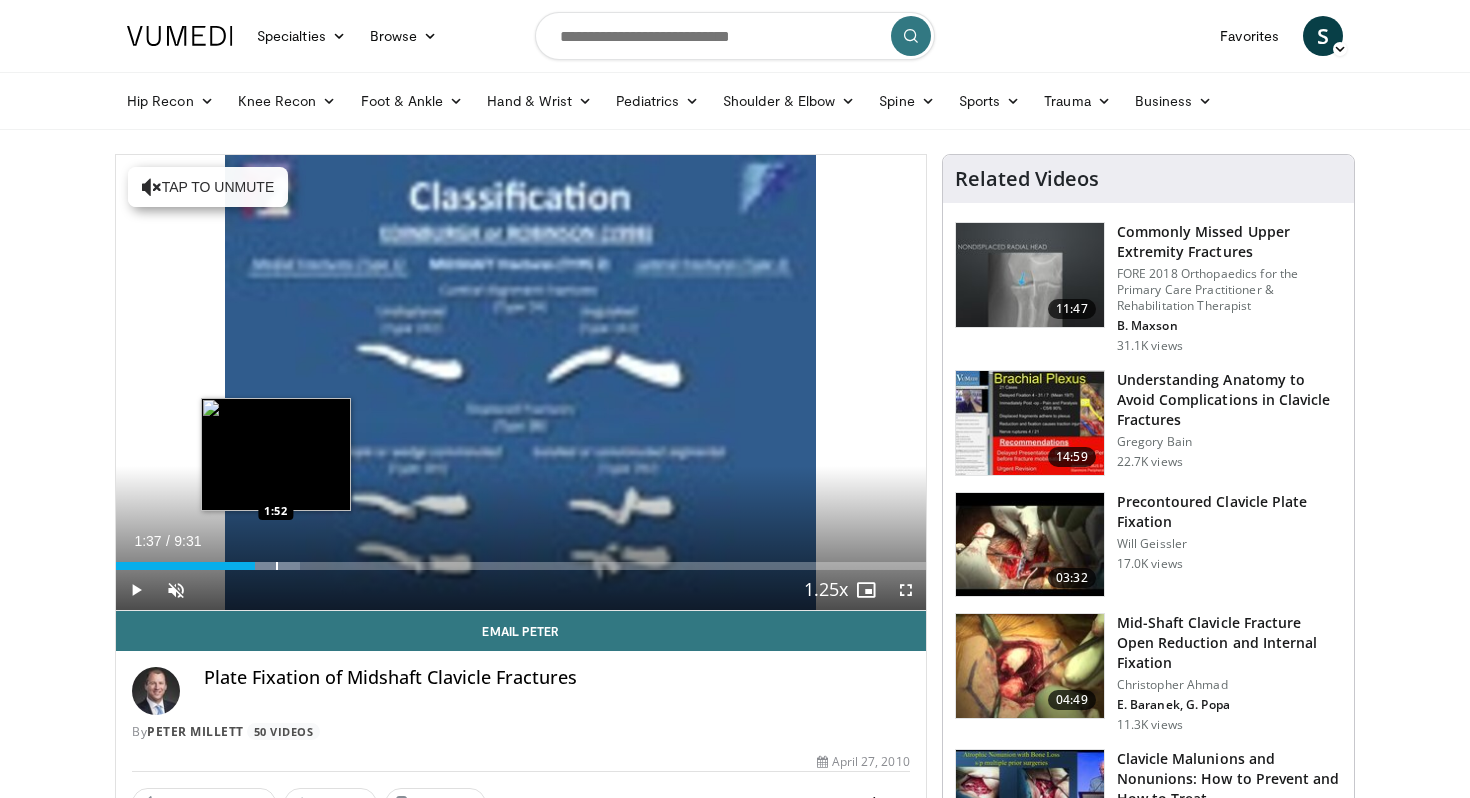click at bounding box center (277, 566) 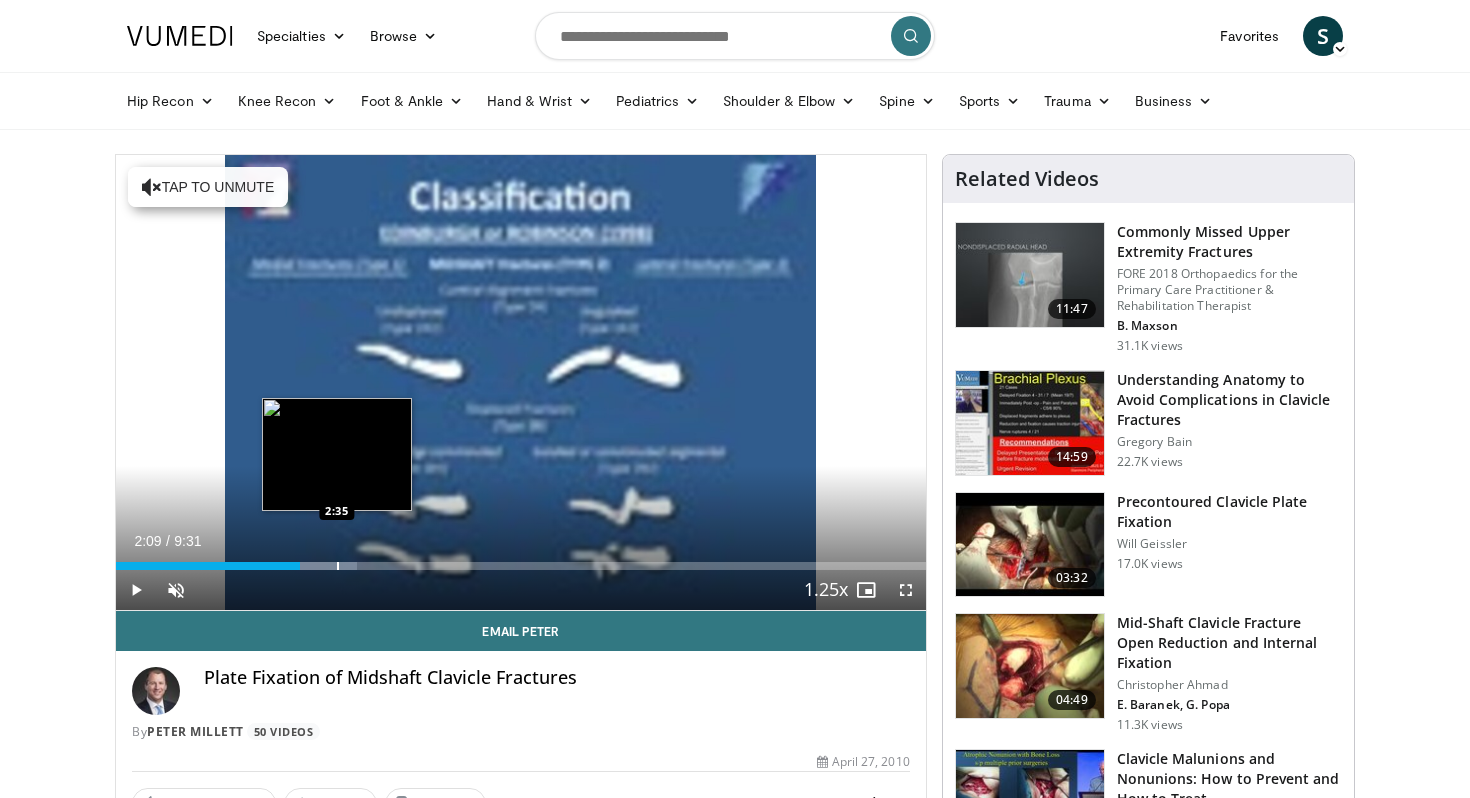 click on "Loaded :  29.77% 2:09 2:35" at bounding box center (521, 560) 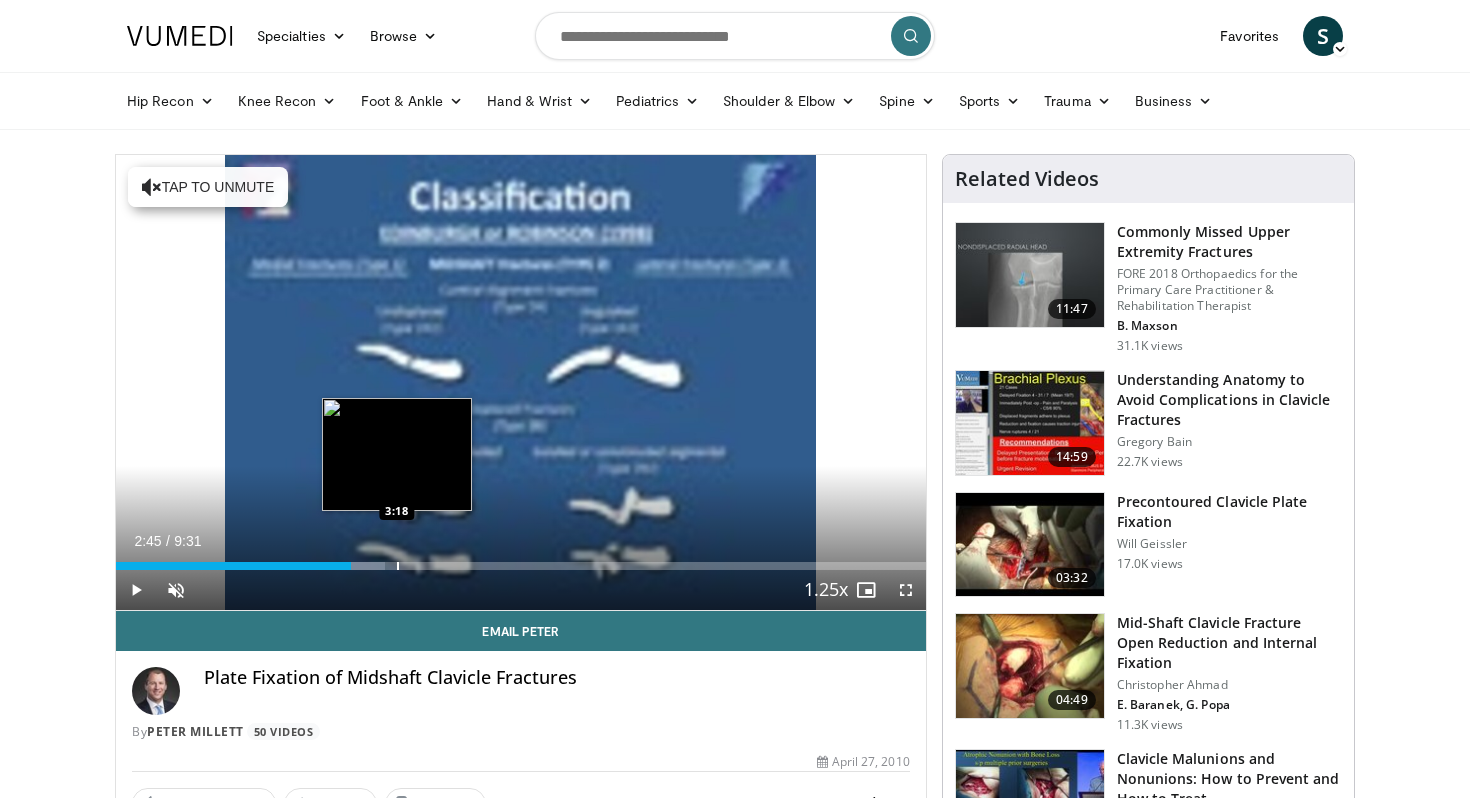 click on "Loaded :  33.27% 2:45 3:18" at bounding box center (521, 560) 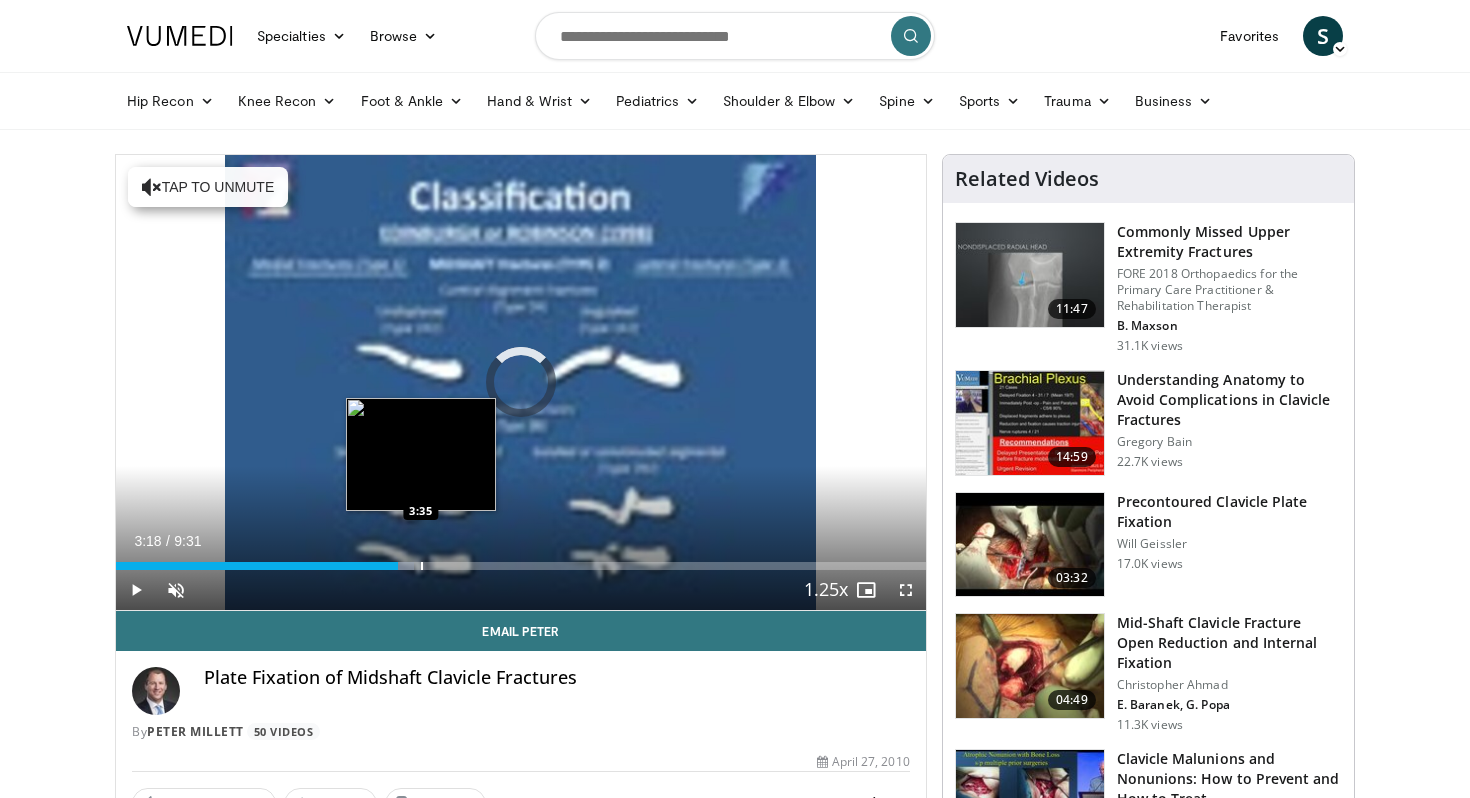 click on "Loaded :  36.78% 3:18 3:35" at bounding box center (521, 560) 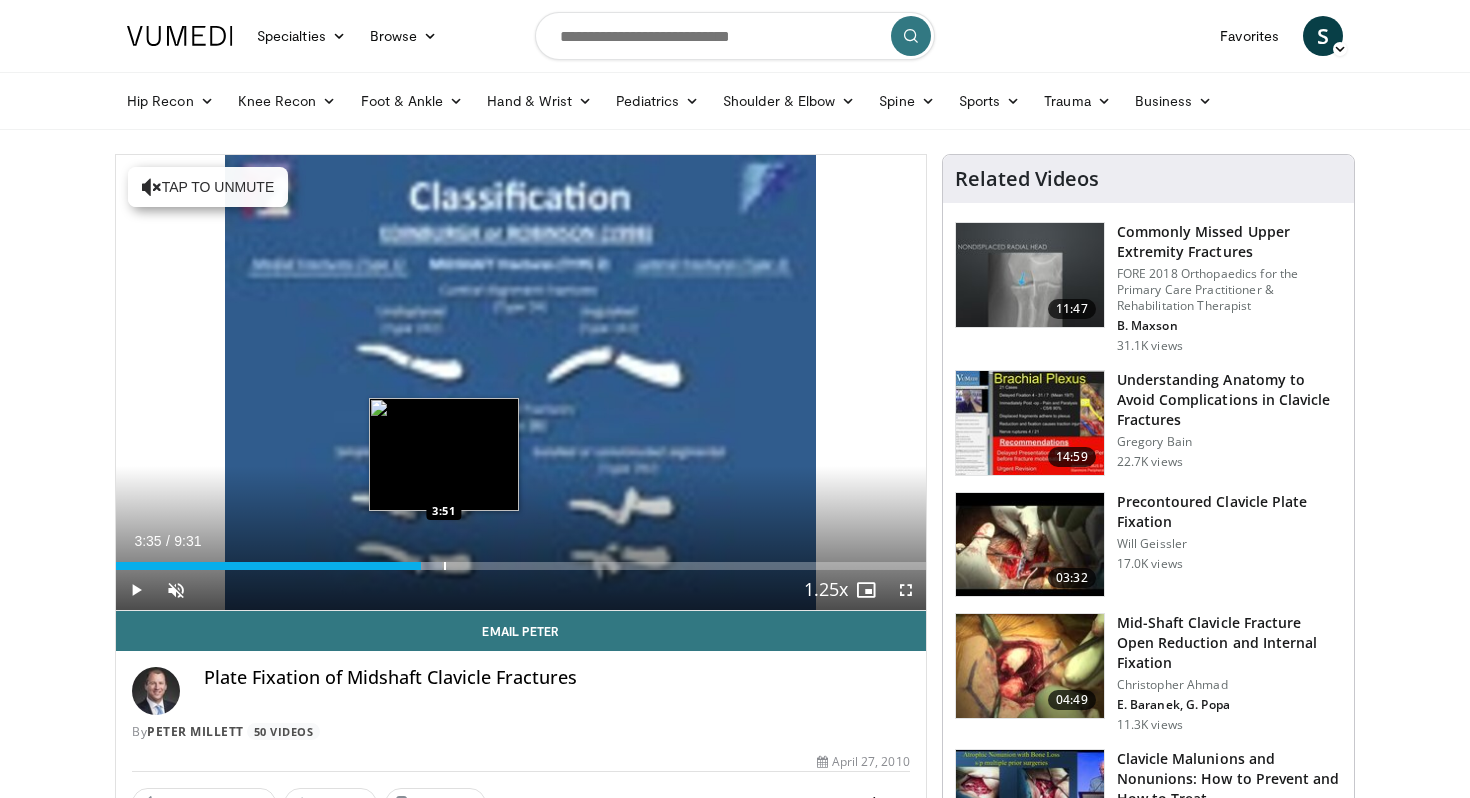 click on "Loaded :  40.28% 3:35 3:51" at bounding box center [521, 560] 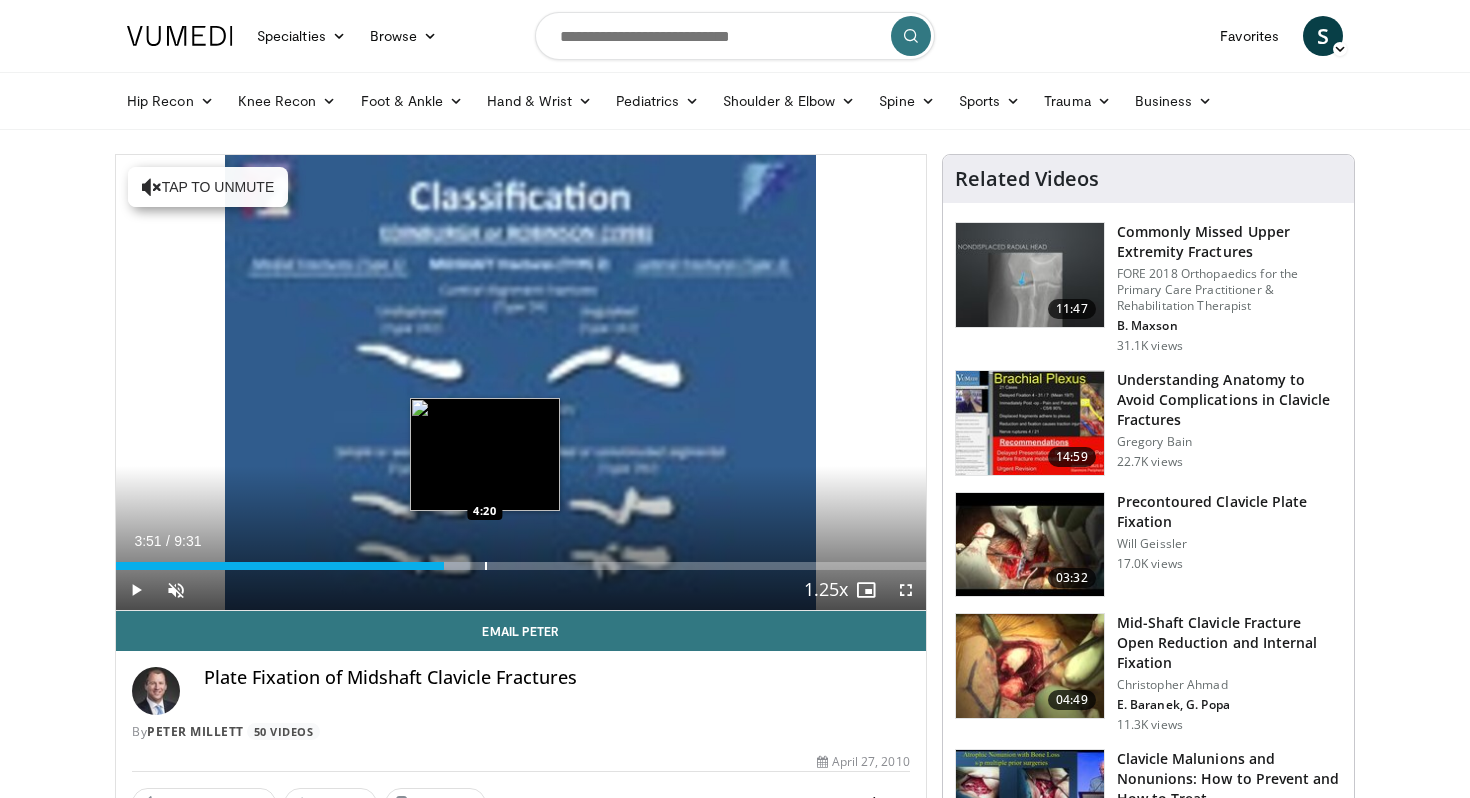click at bounding box center [486, 566] 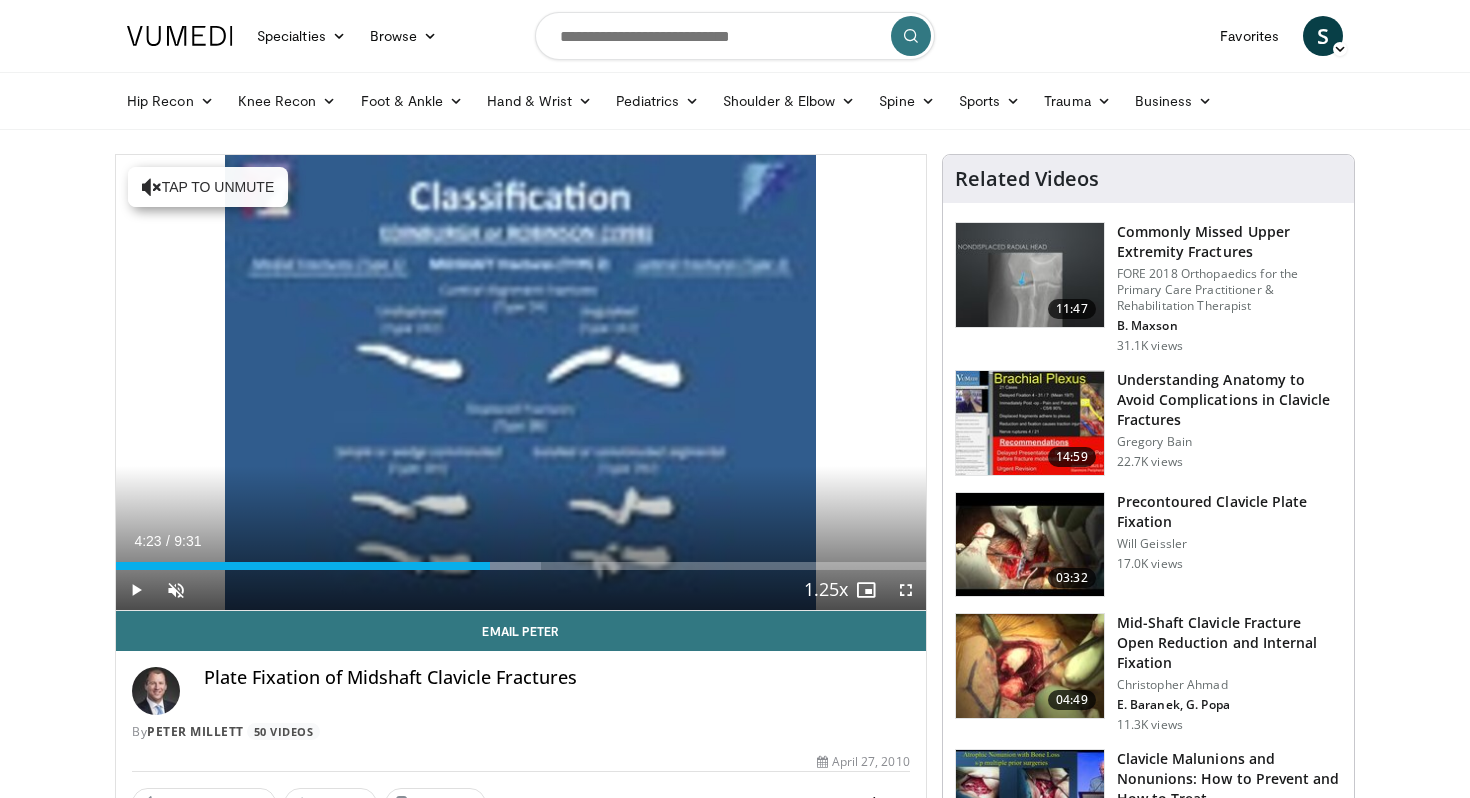 click on "Current Time  4:23 / Duration  9:31 Play Skip Backward Skip Forward Unmute Loaded :  52.54% 4:23 4:30 Stream Type  LIVE Seek to live, currently behind live LIVE   1.25x Playback Rate 0.5x 0.75x 1x 1.25x , selected 1.5x 1.75x 2x Chapters Chapters Descriptions descriptions off , selected Captions captions settings , opens captions settings dialog captions off , selected Audio Track en (Main) , selected Fullscreen Enable picture-in-picture mode" at bounding box center (521, 590) 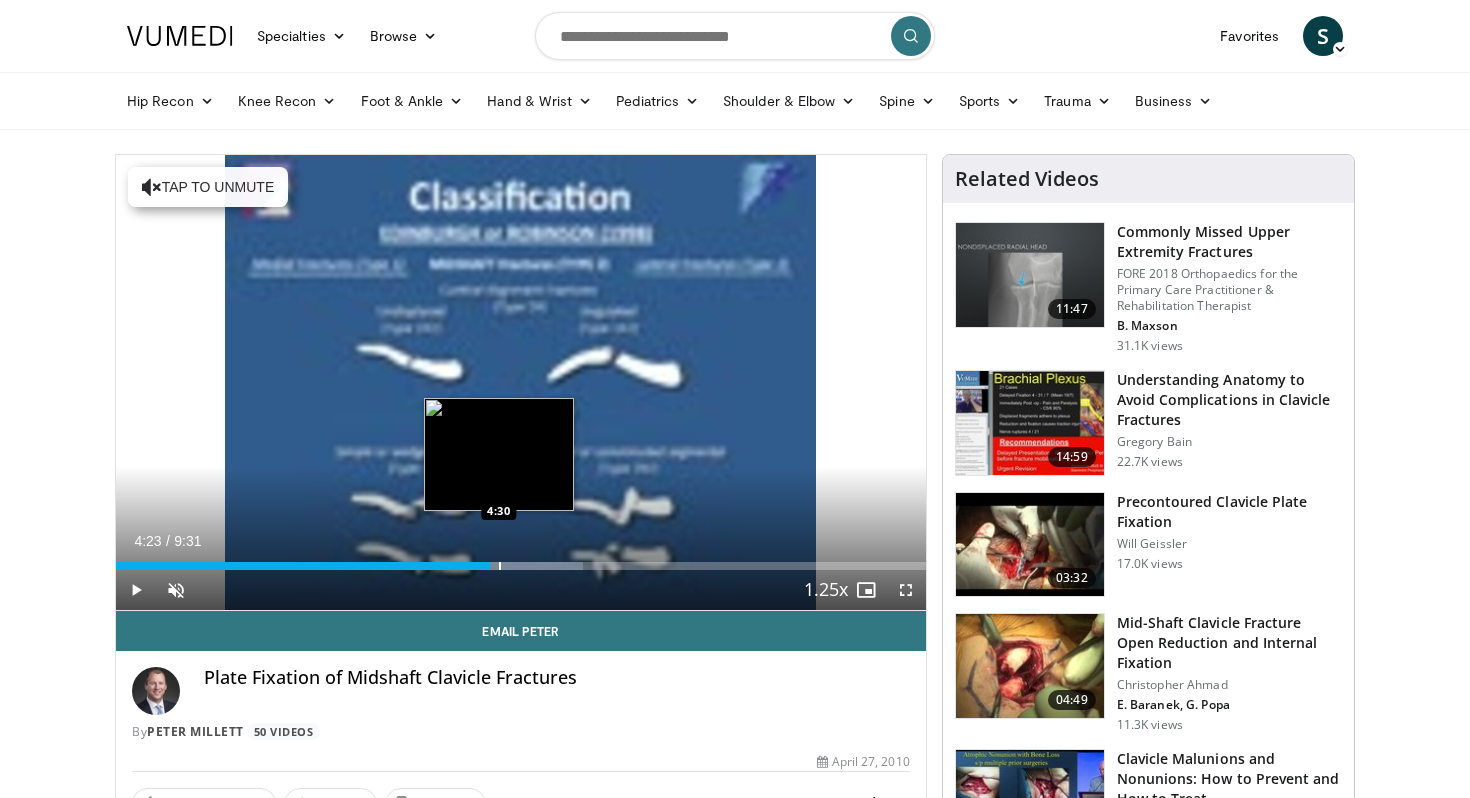 click on "Loaded :  57.69% 4:23 4:30" at bounding box center (521, 560) 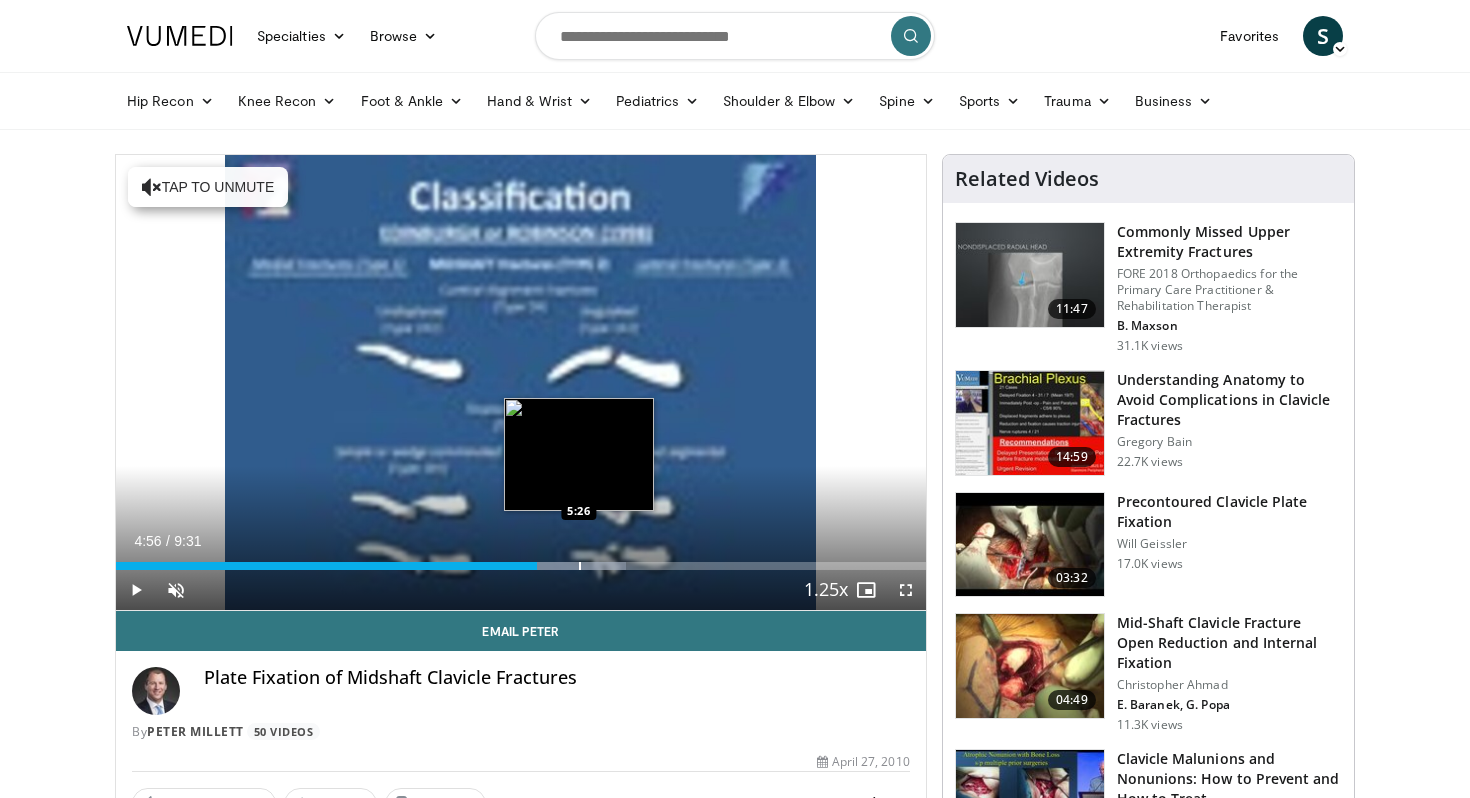 click at bounding box center [580, 566] 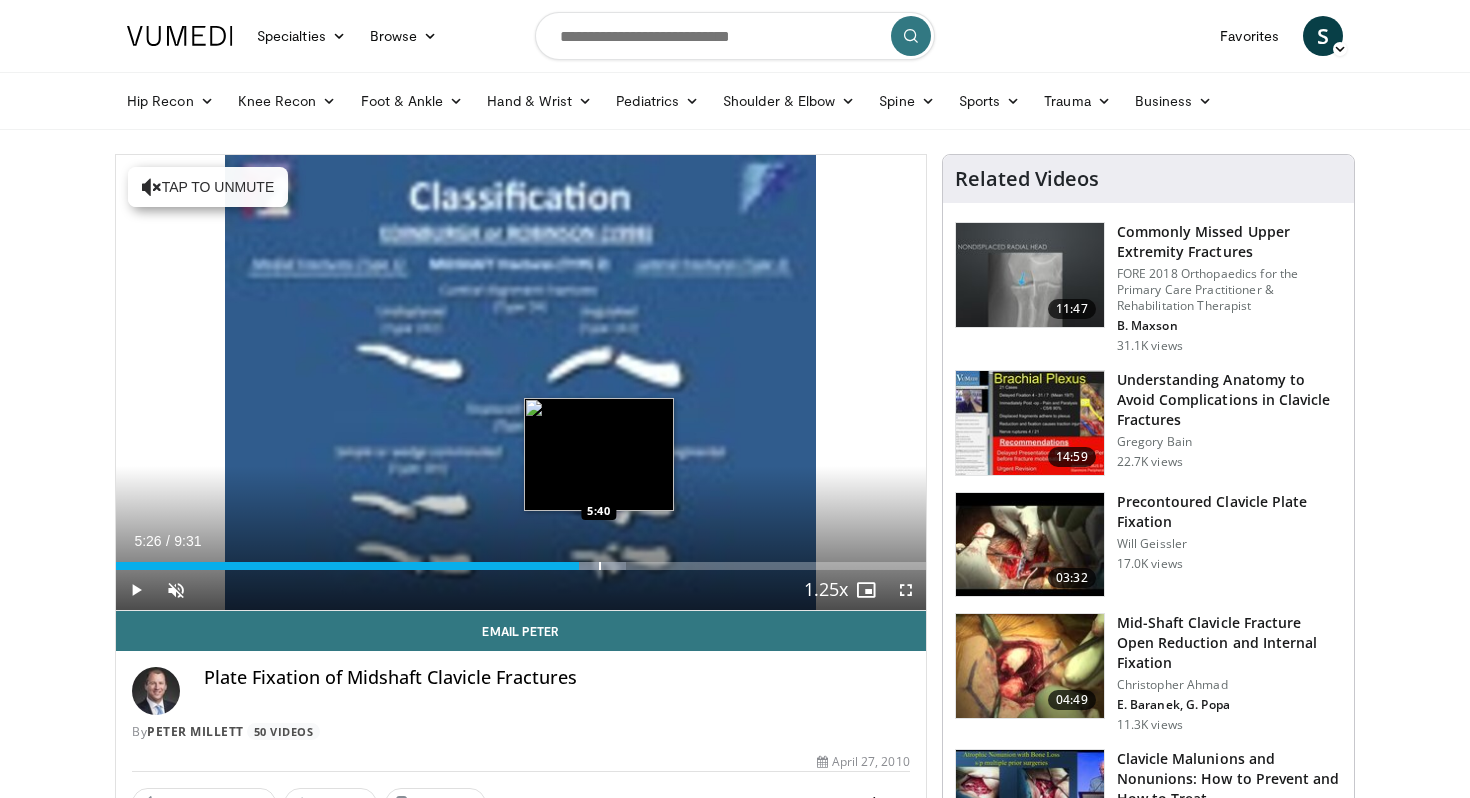 click at bounding box center (600, 566) 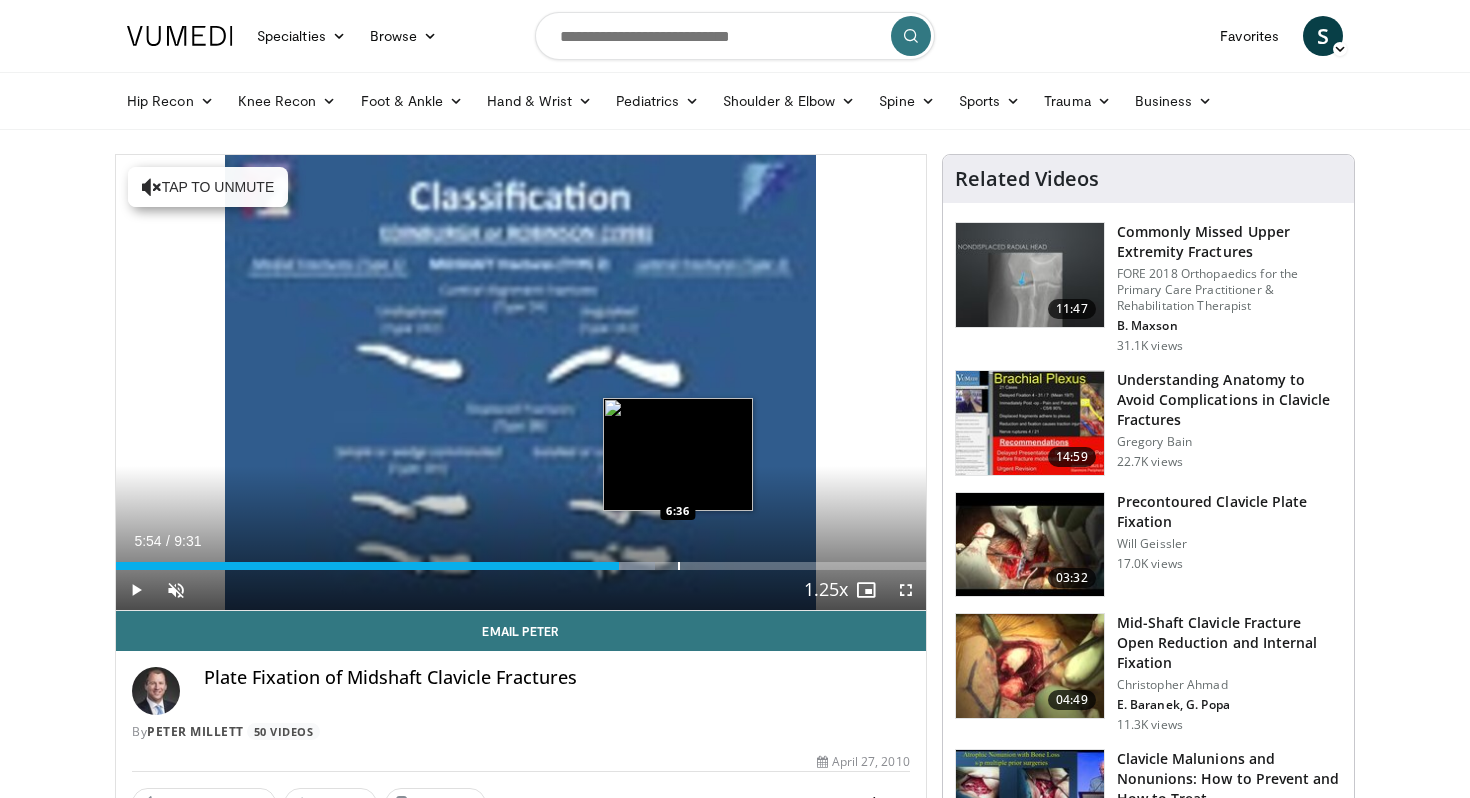 click at bounding box center [679, 566] 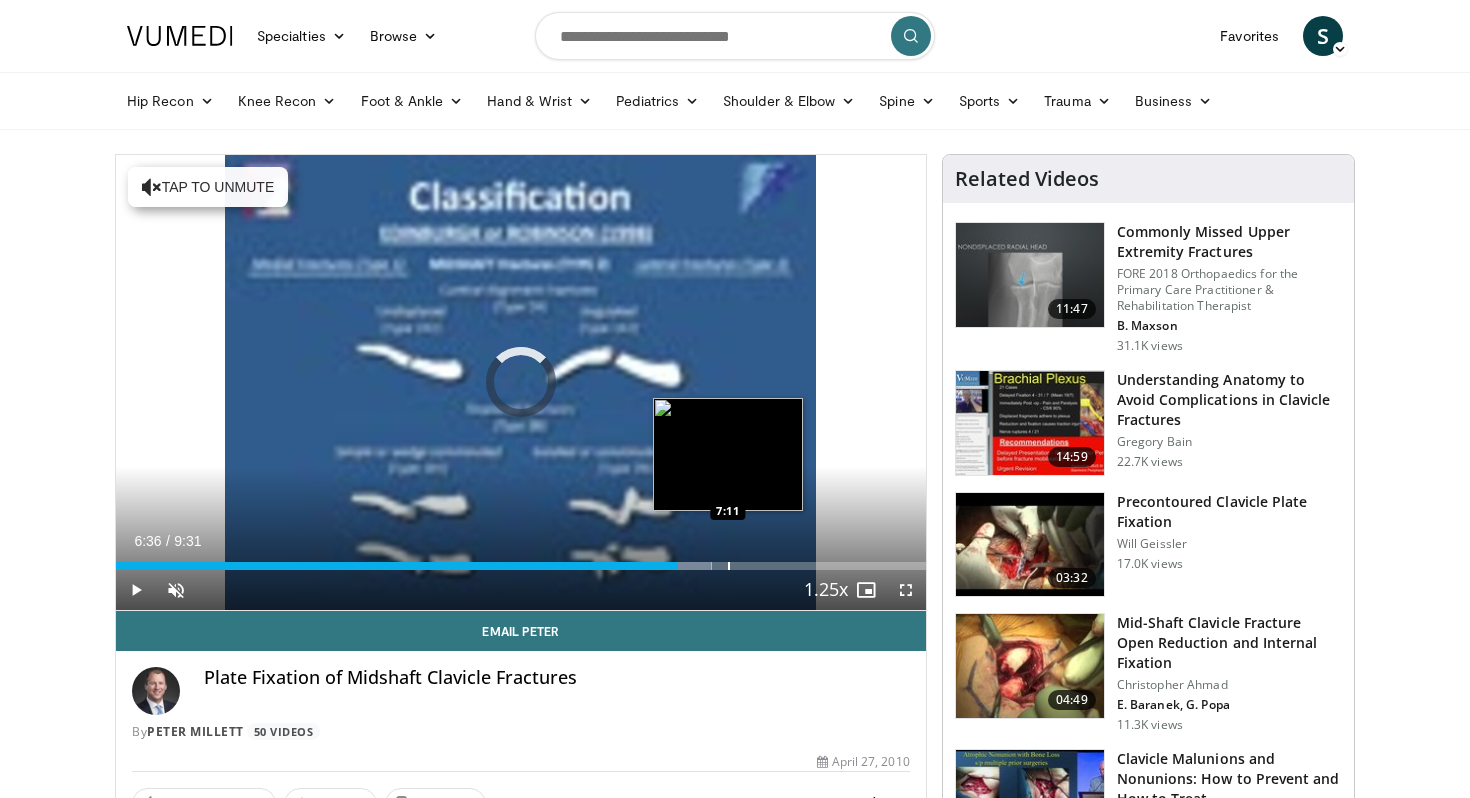 click at bounding box center (729, 566) 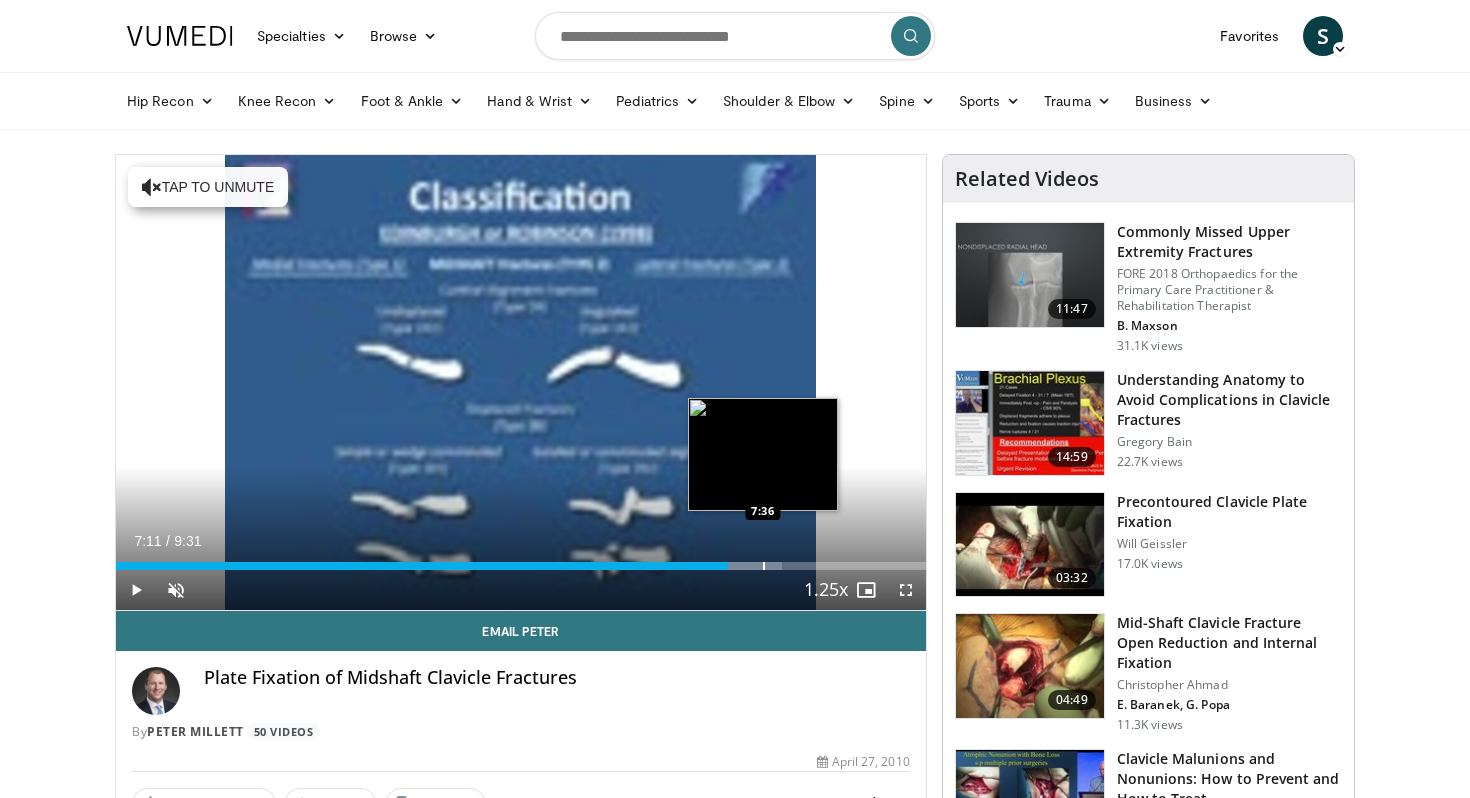 click at bounding box center [764, 566] 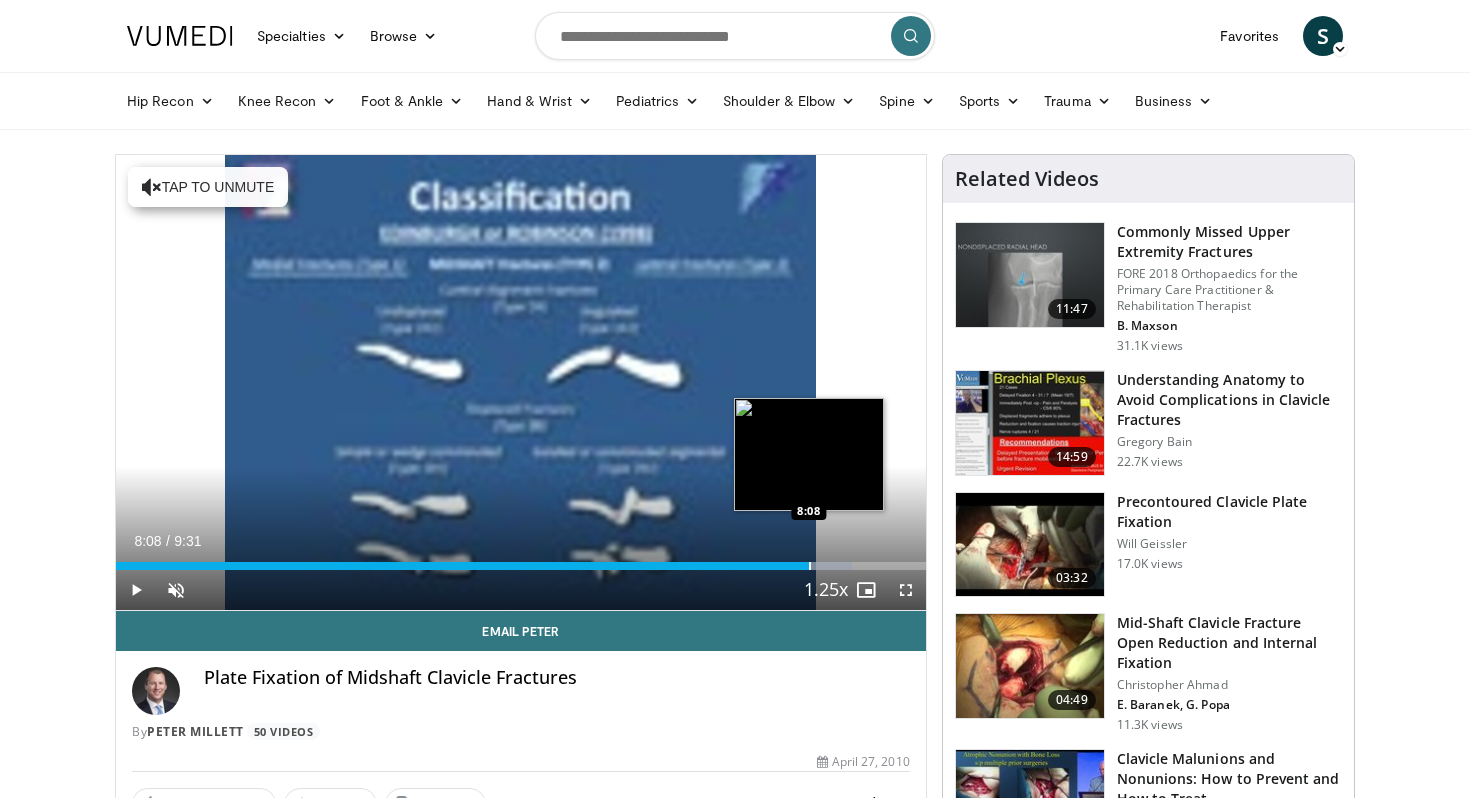 click at bounding box center (810, 566) 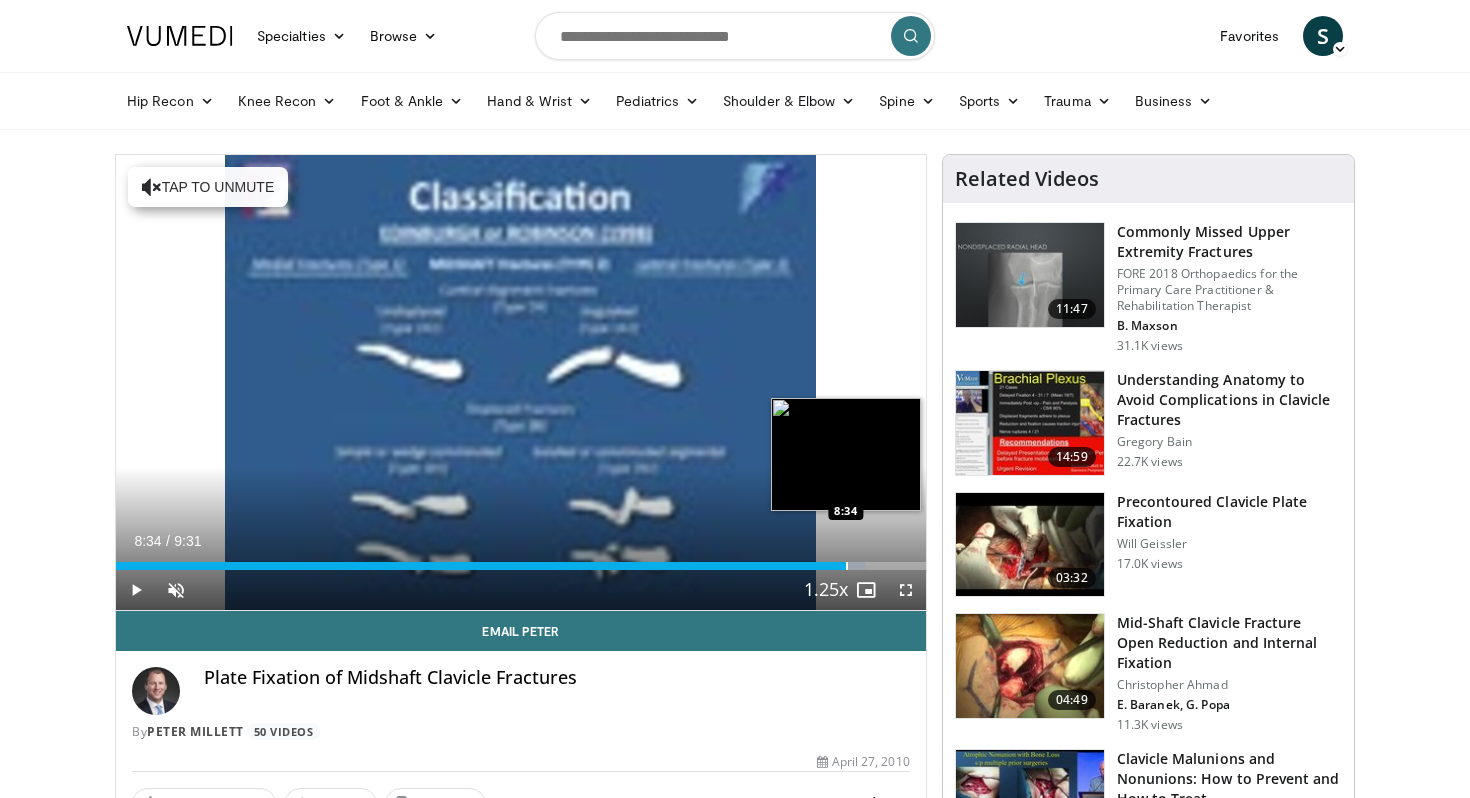 click at bounding box center [847, 566] 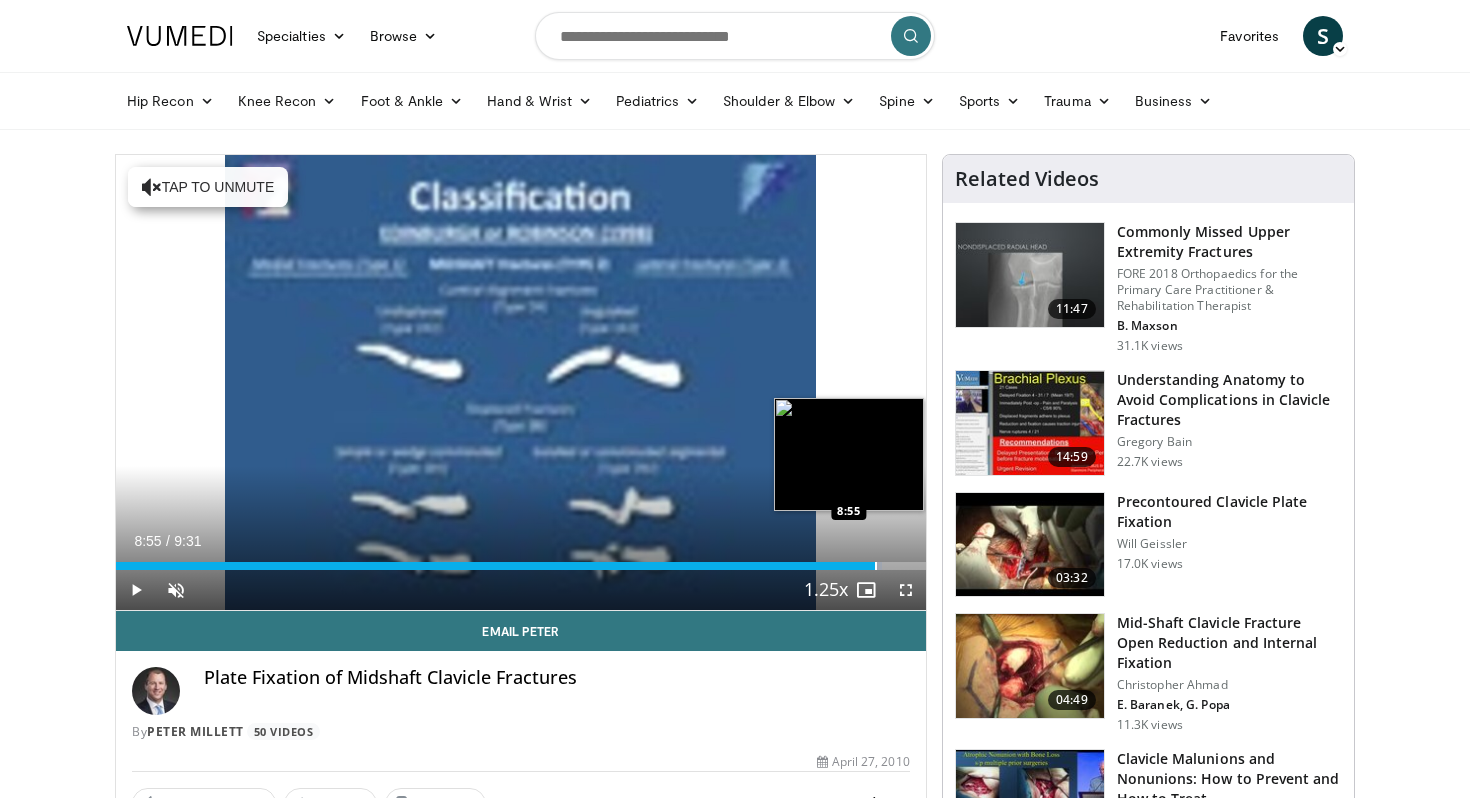 click on "Loaded :  94.55% 8:34 8:55" at bounding box center (521, 560) 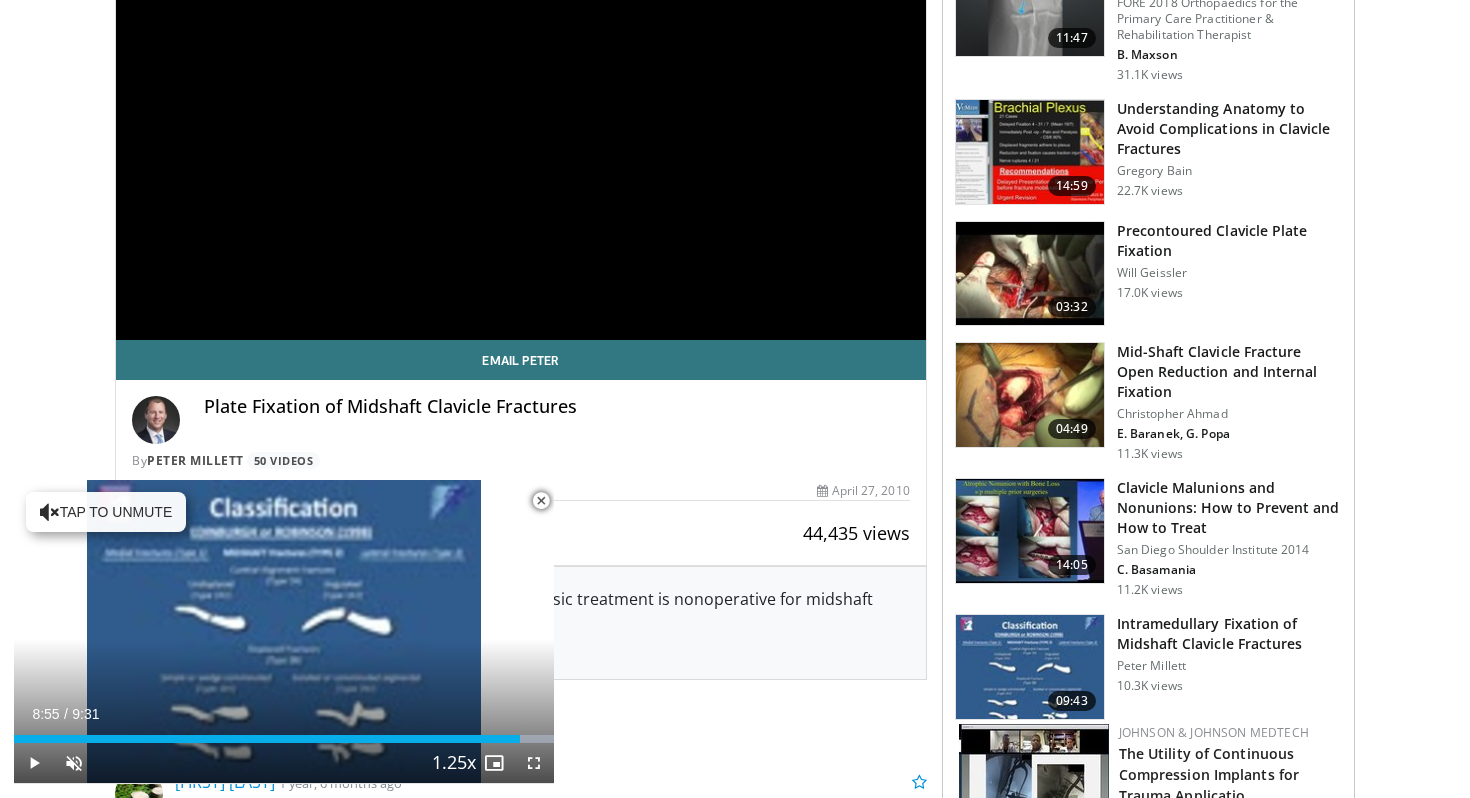 scroll, scrollTop: 0, scrollLeft: 0, axis: both 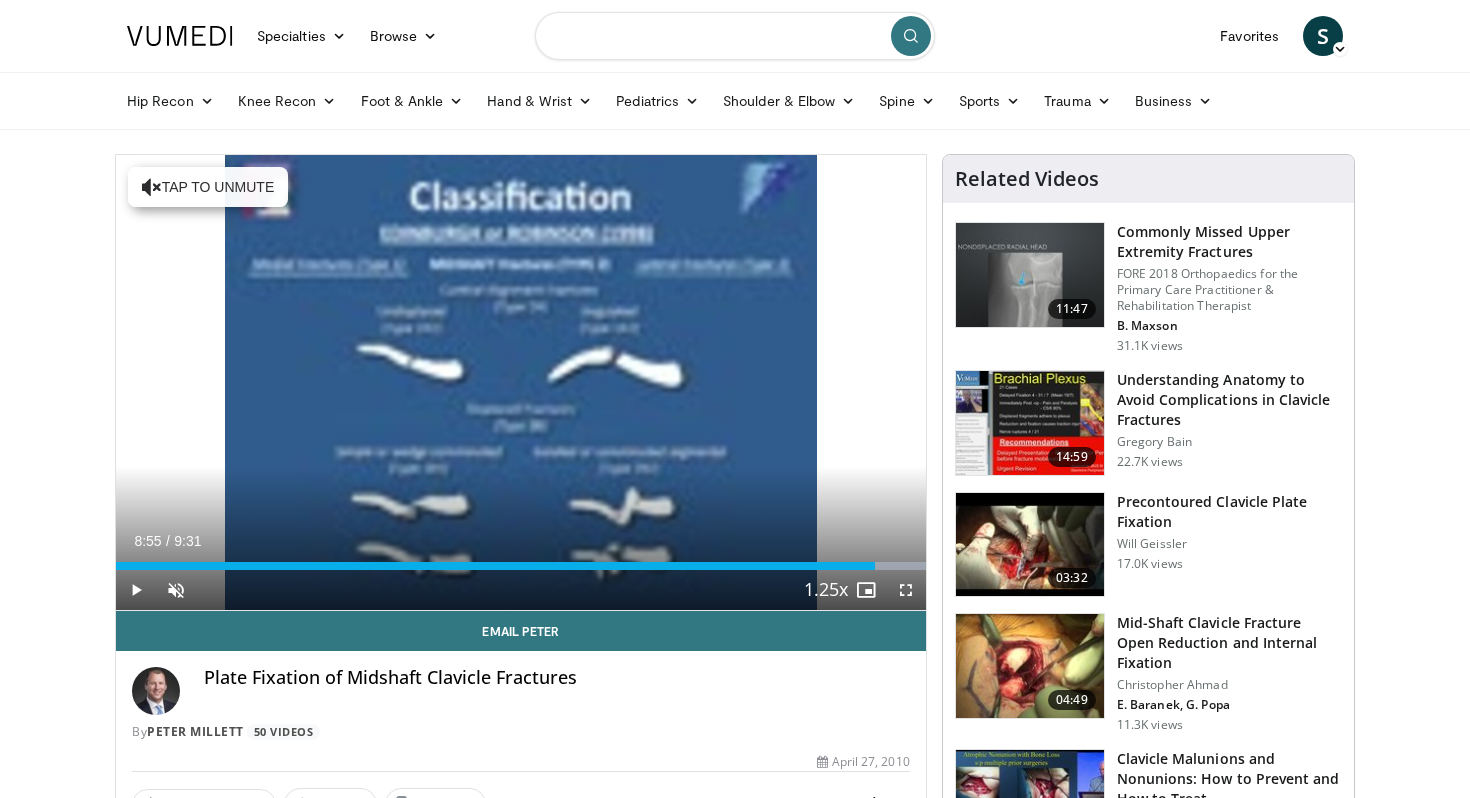click at bounding box center [735, 36] 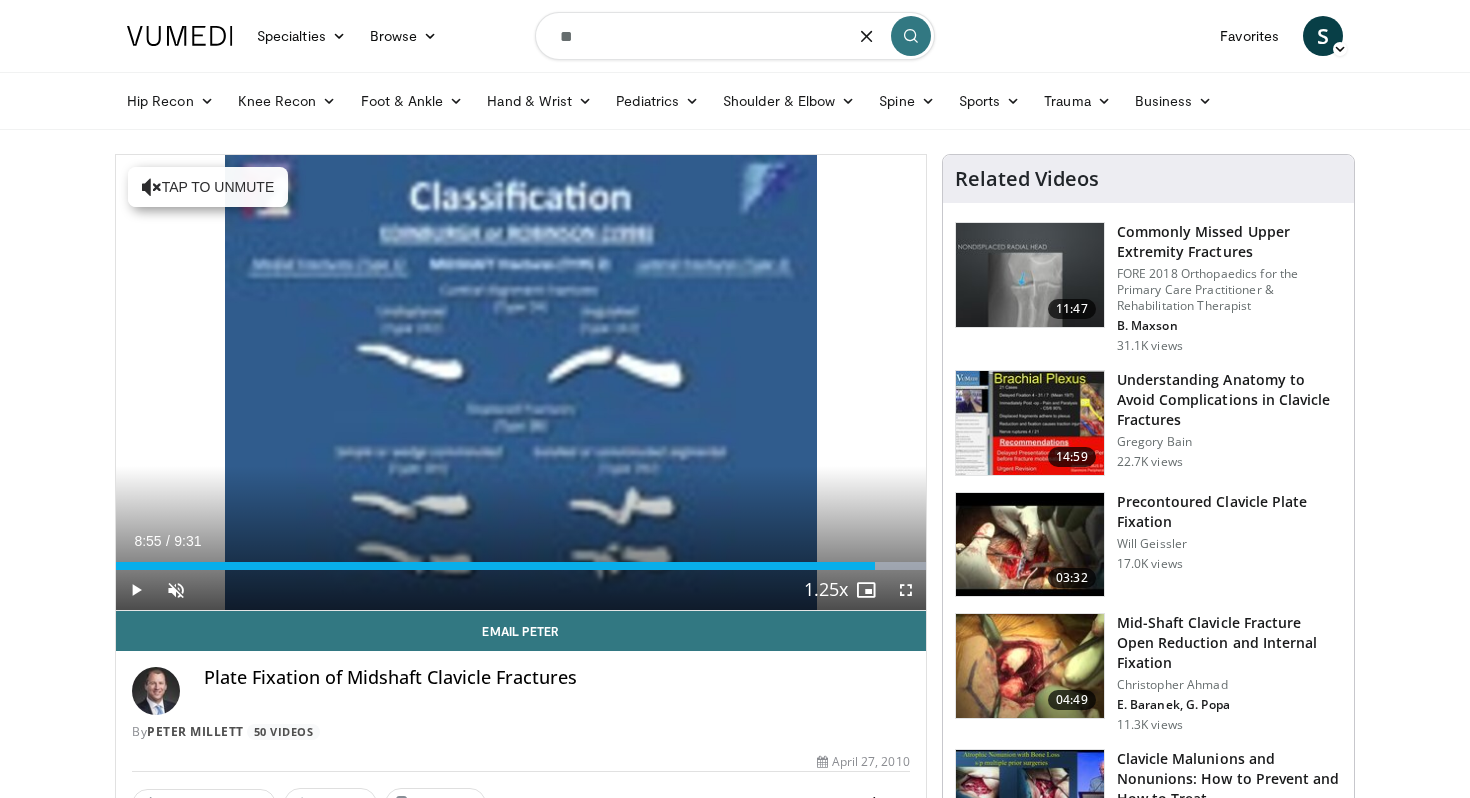 type on "*" 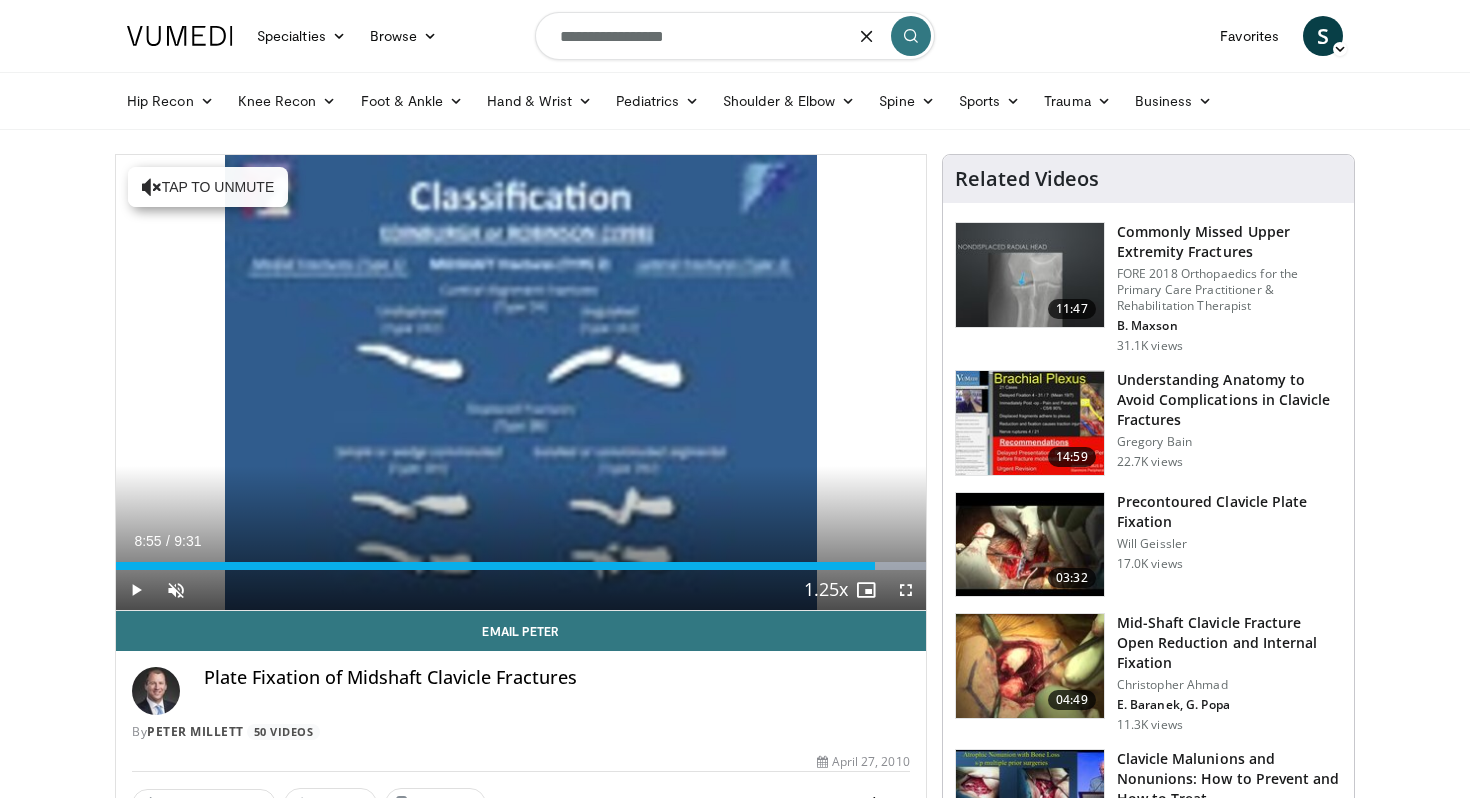 type on "**********" 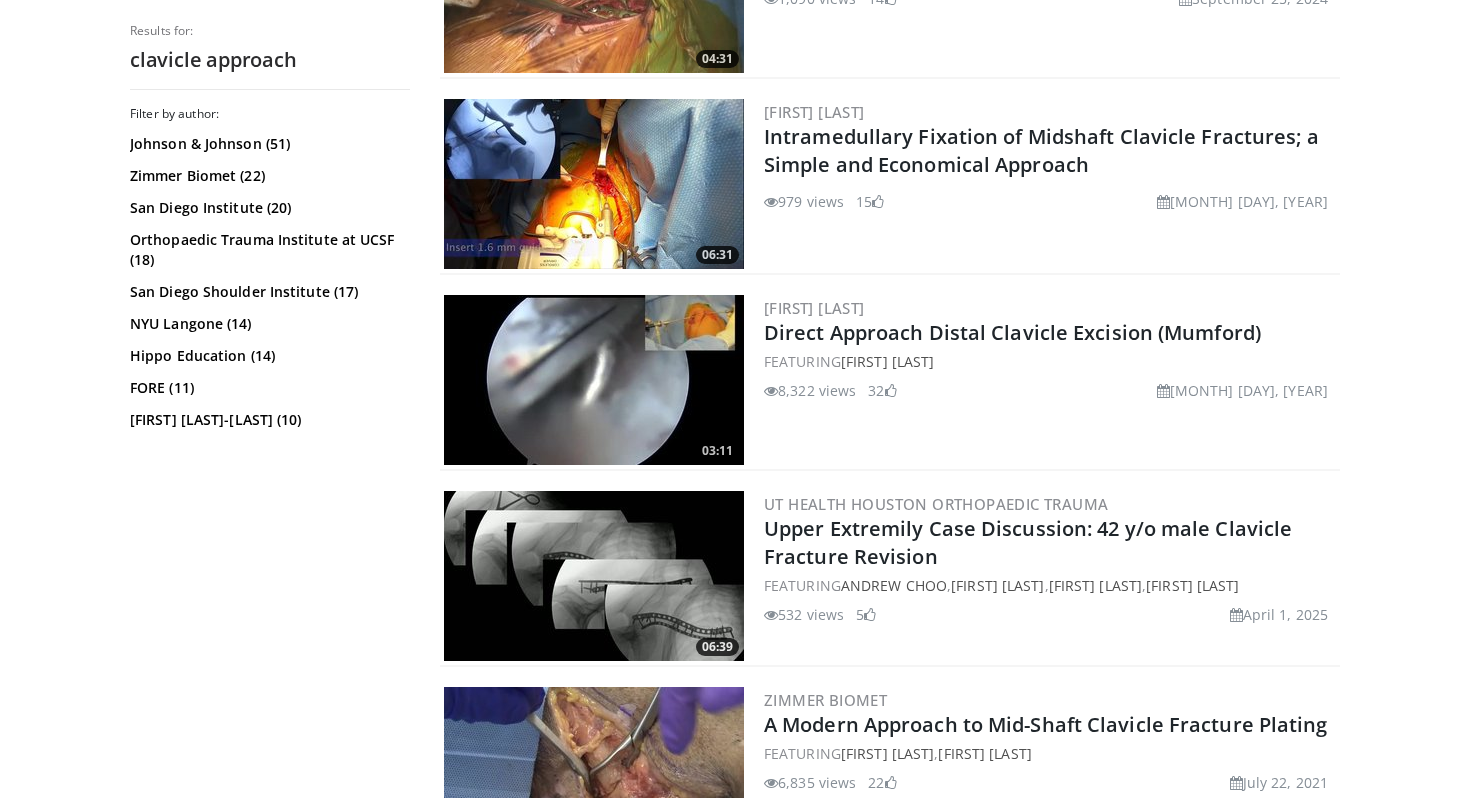 scroll, scrollTop: 1502, scrollLeft: 0, axis: vertical 